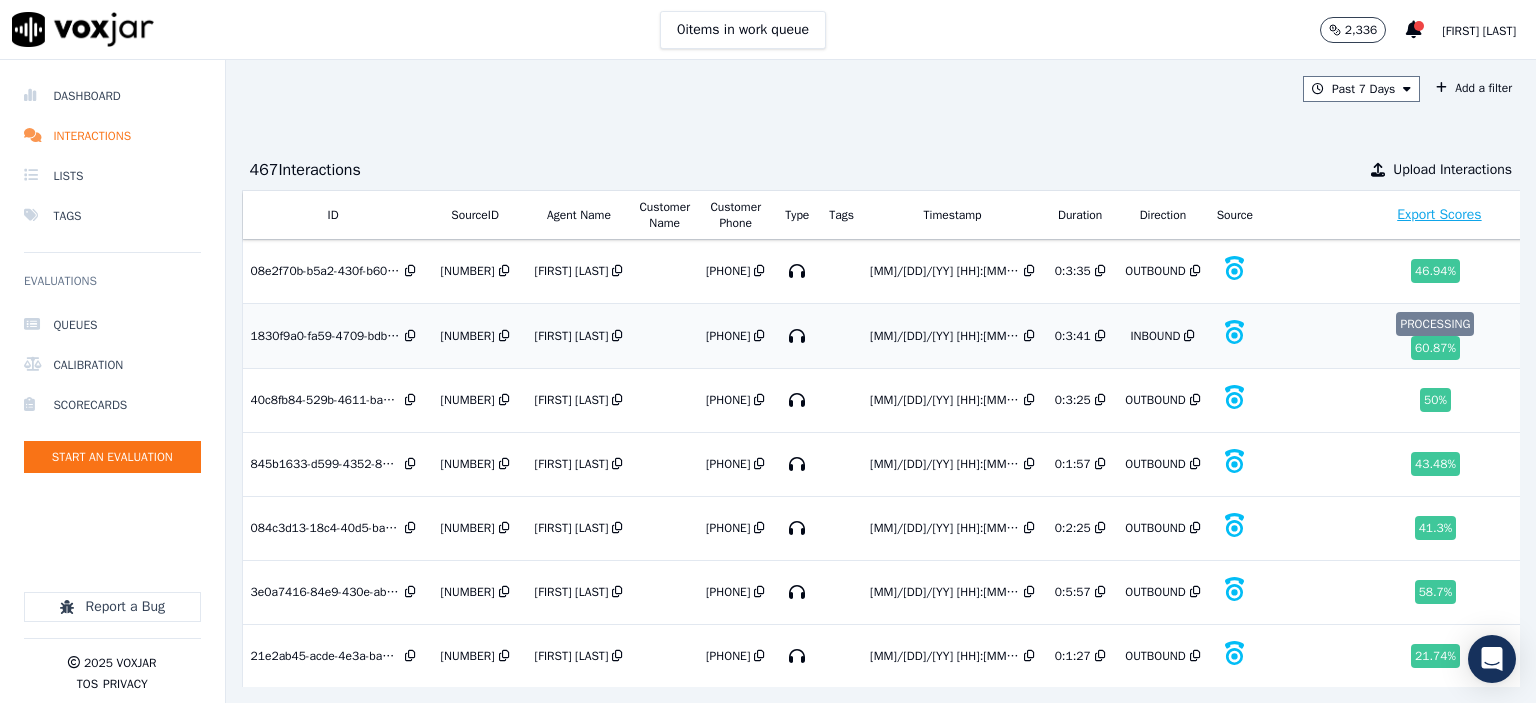 scroll, scrollTop: 0, scrollLeft: 0, axis: both 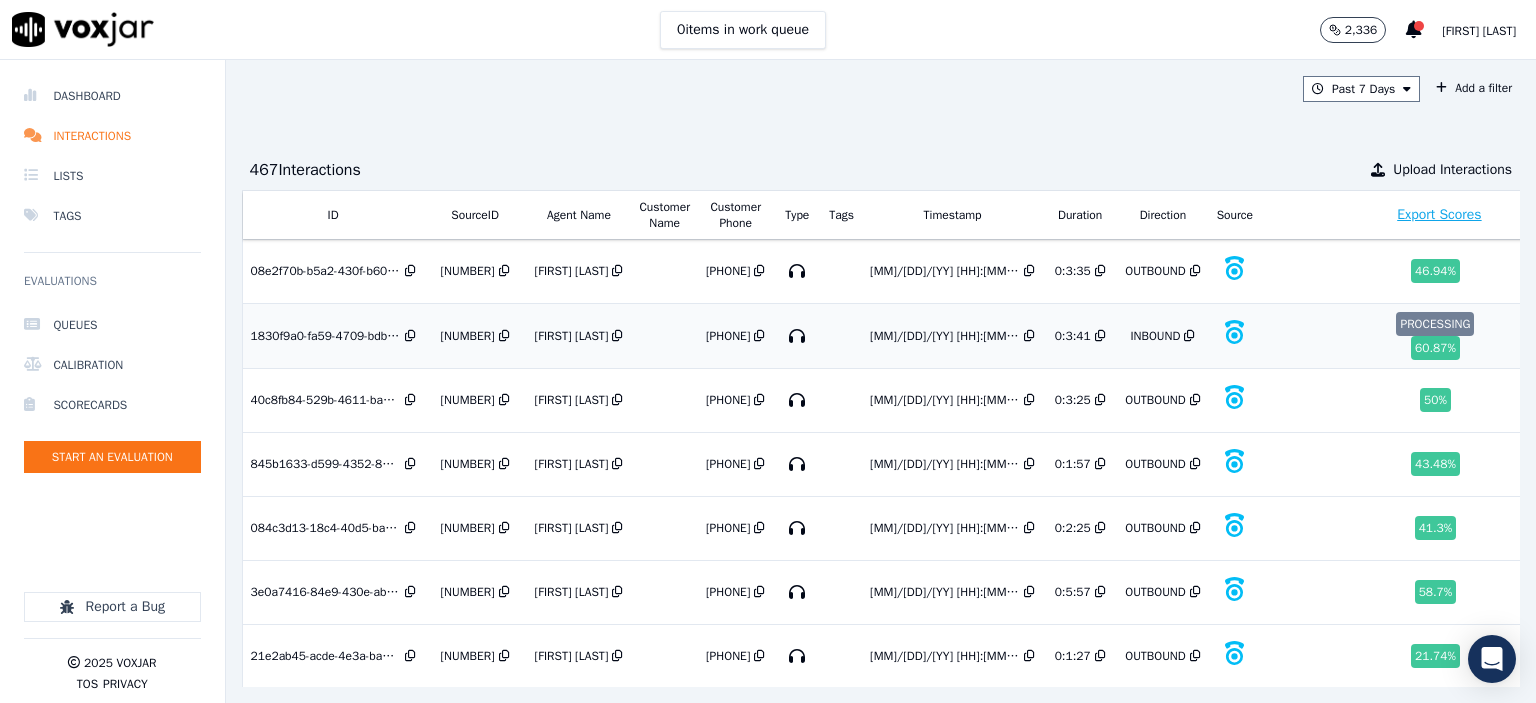 click on "[NUMBER]" at bounding box center [467, 336] 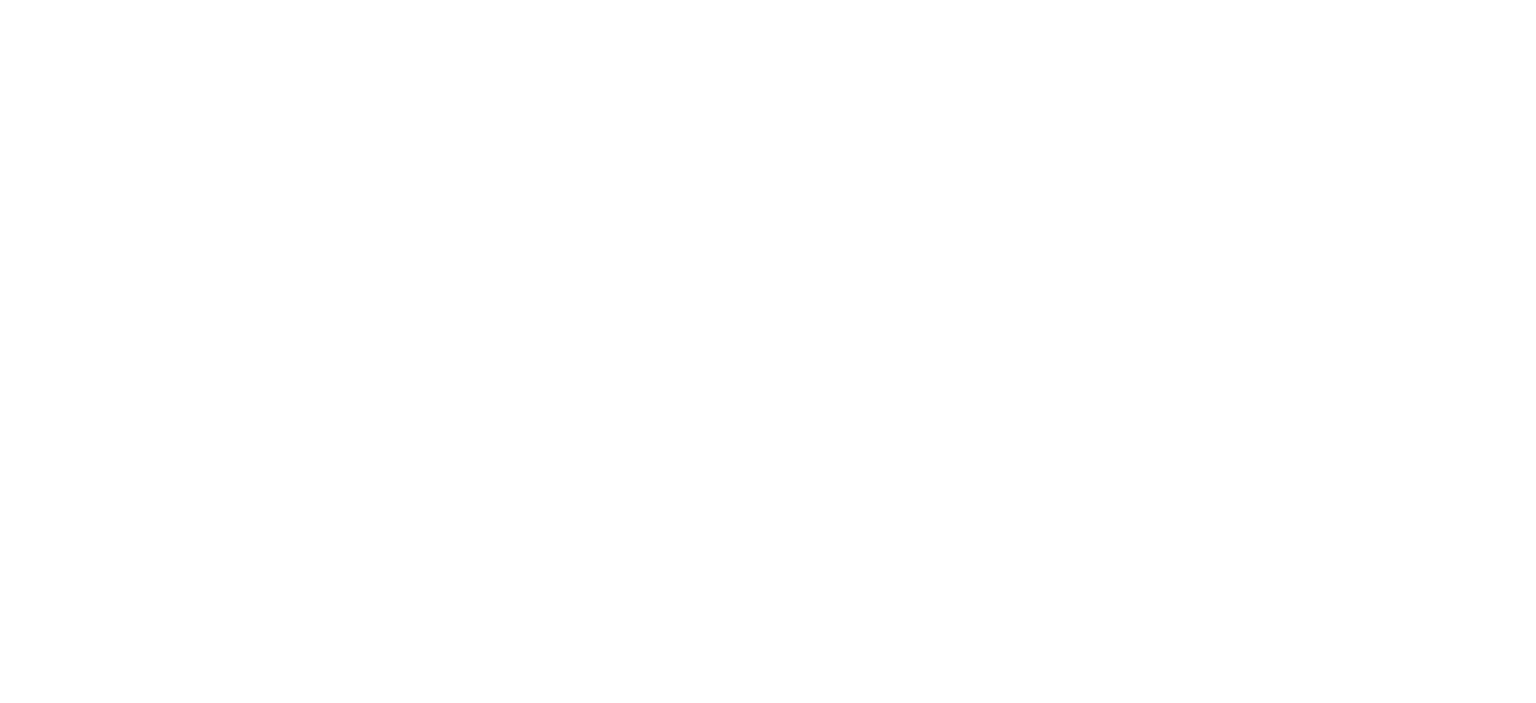 scroll, scrollTop: 0, scrollLeft: 0, axis: both 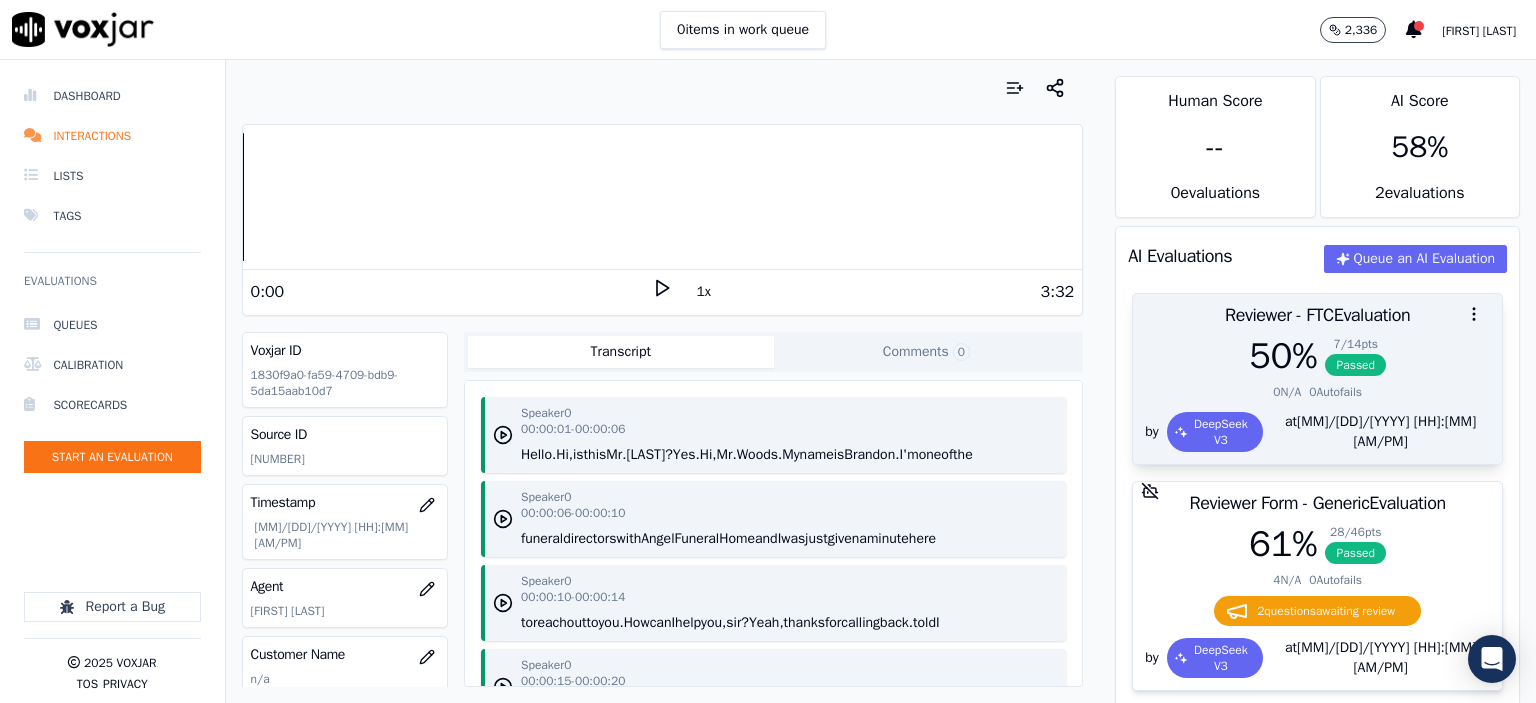 click on "50 %" at bounding box center [1283, 356] 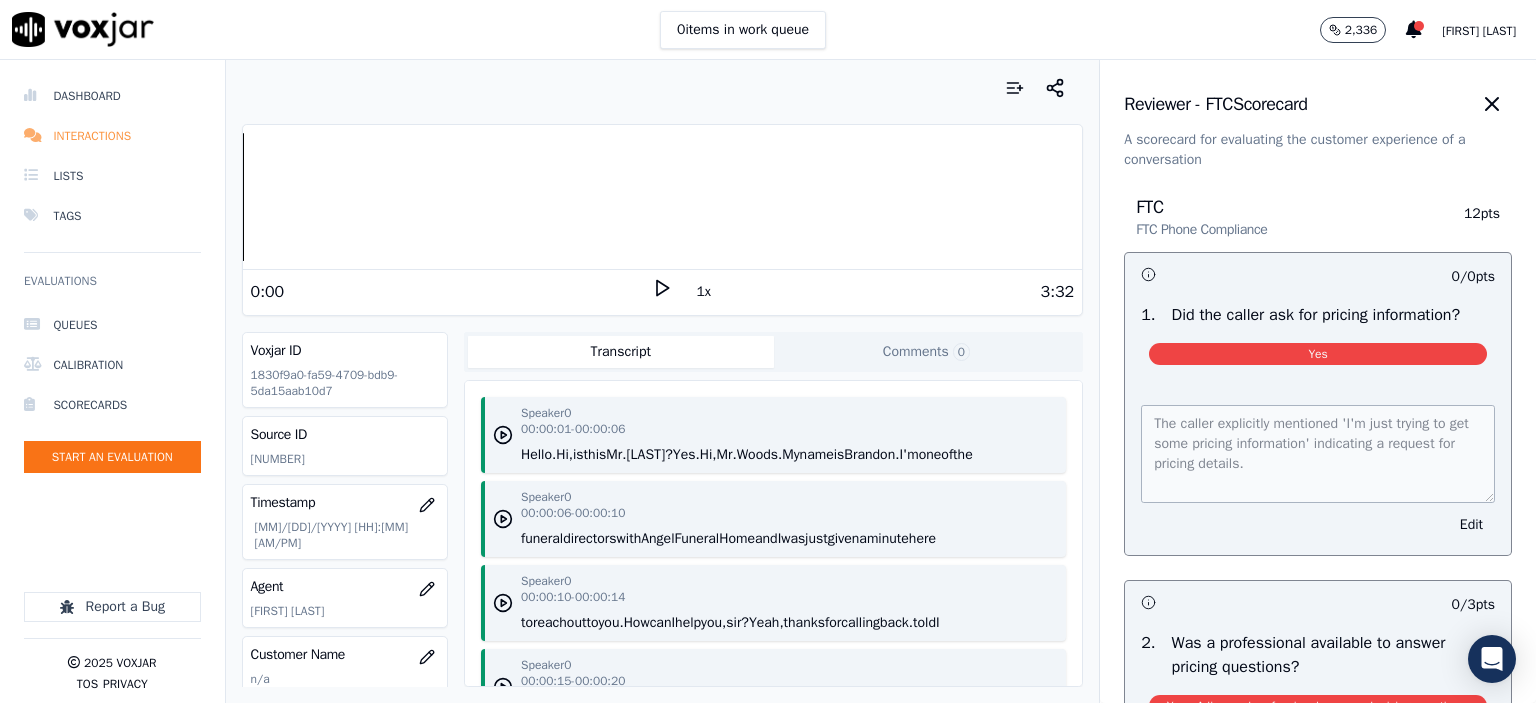 click on "Interactions" at bounding box center (112, 136) 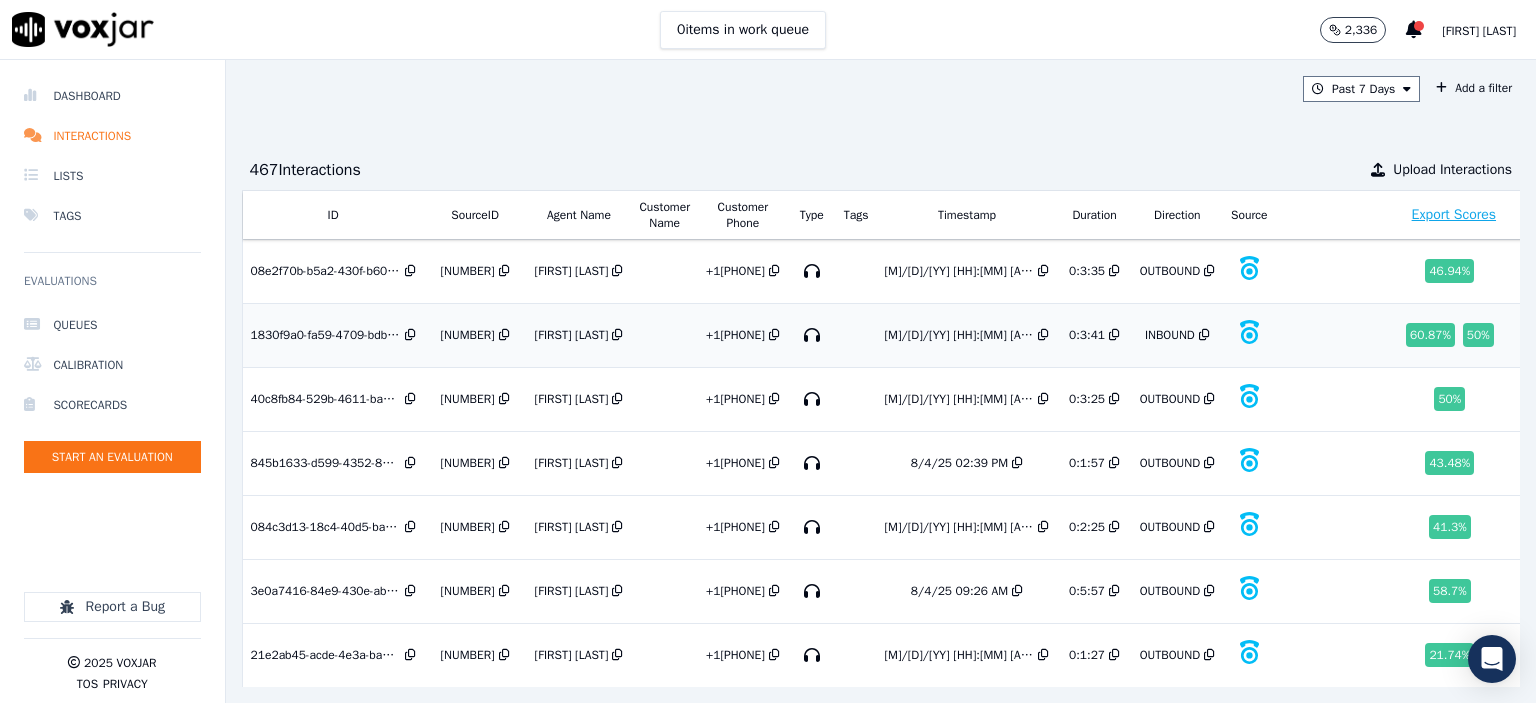click on "3647710806" at bounding box center (467, 335) 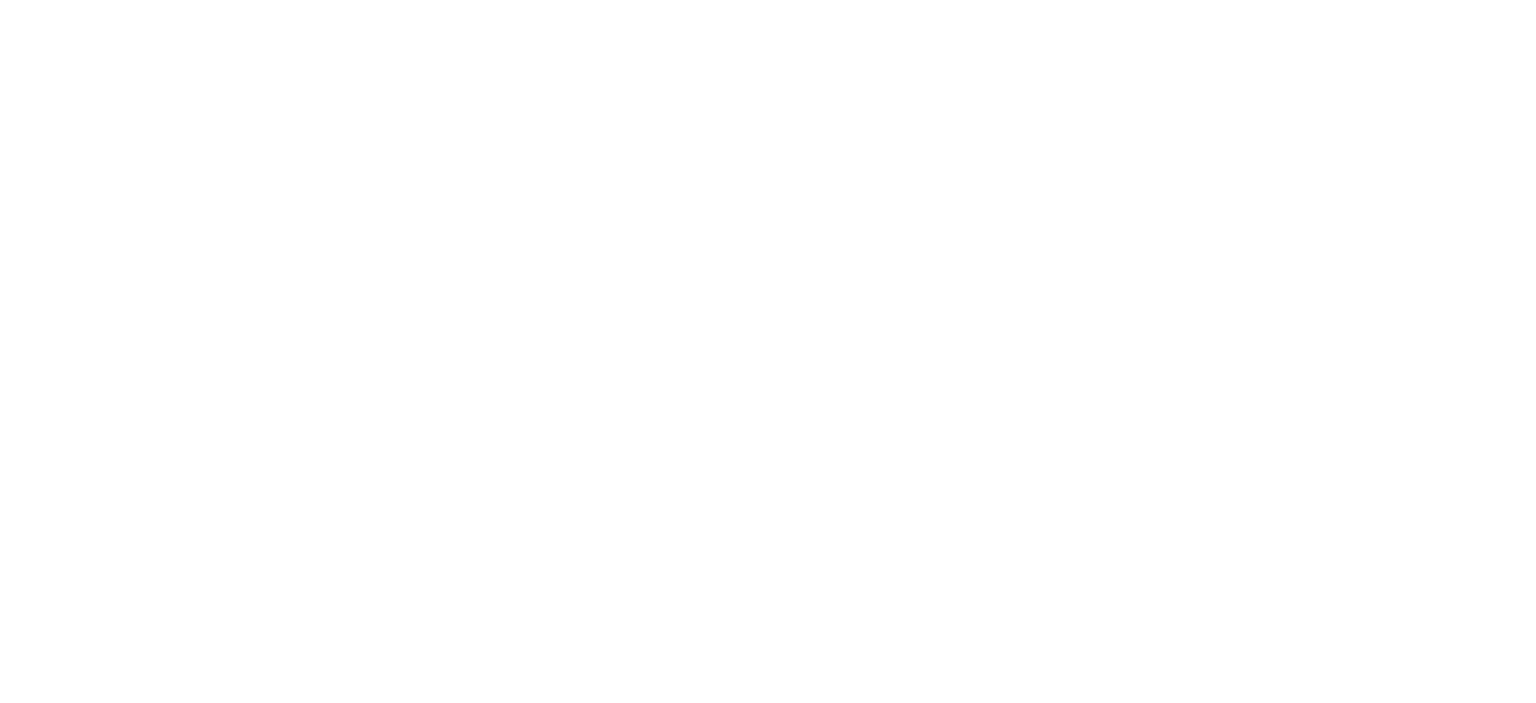 scroll, scrollTop: 0, scrollLeft: 0, axis: both 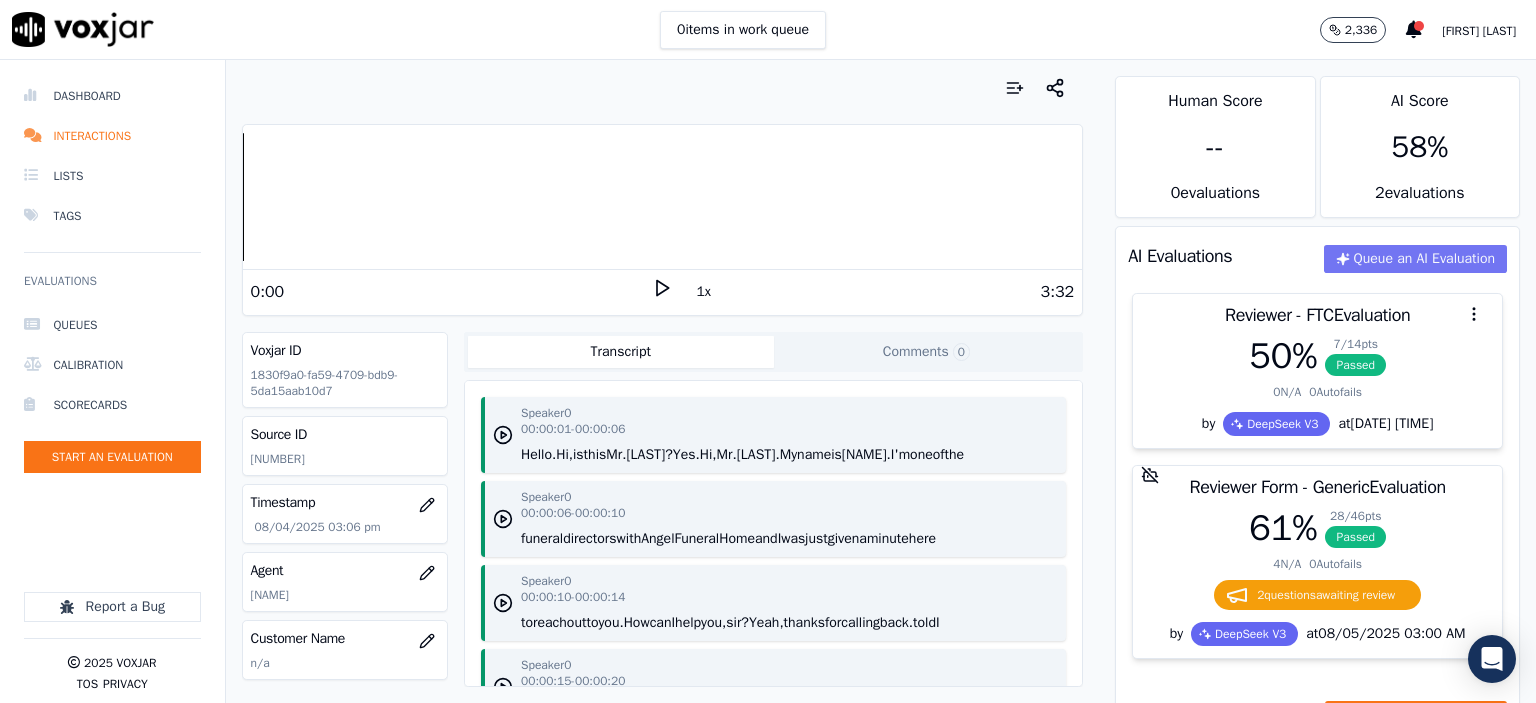 click on "Queue an AI Evaluation" 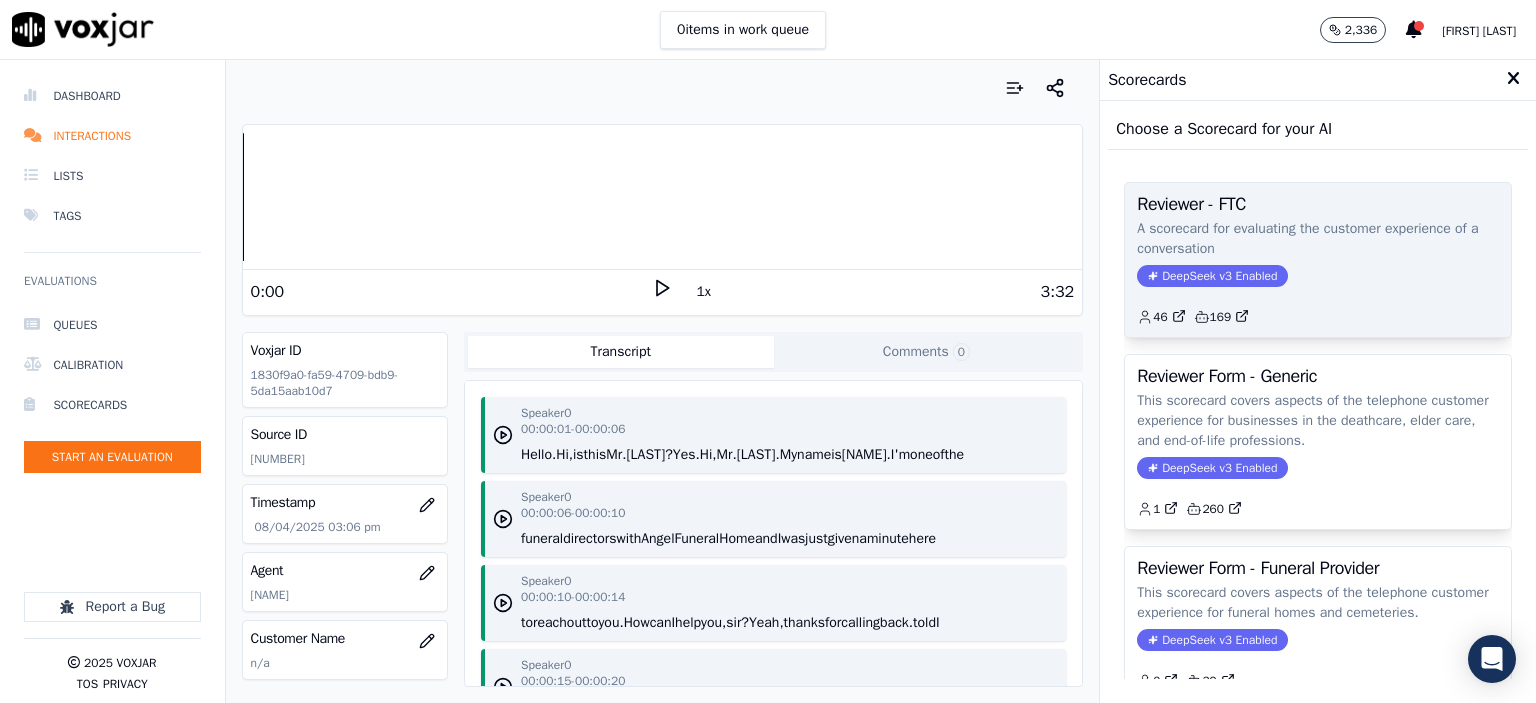 click on "A scorecard for evaluating the customer experience of a conversation" 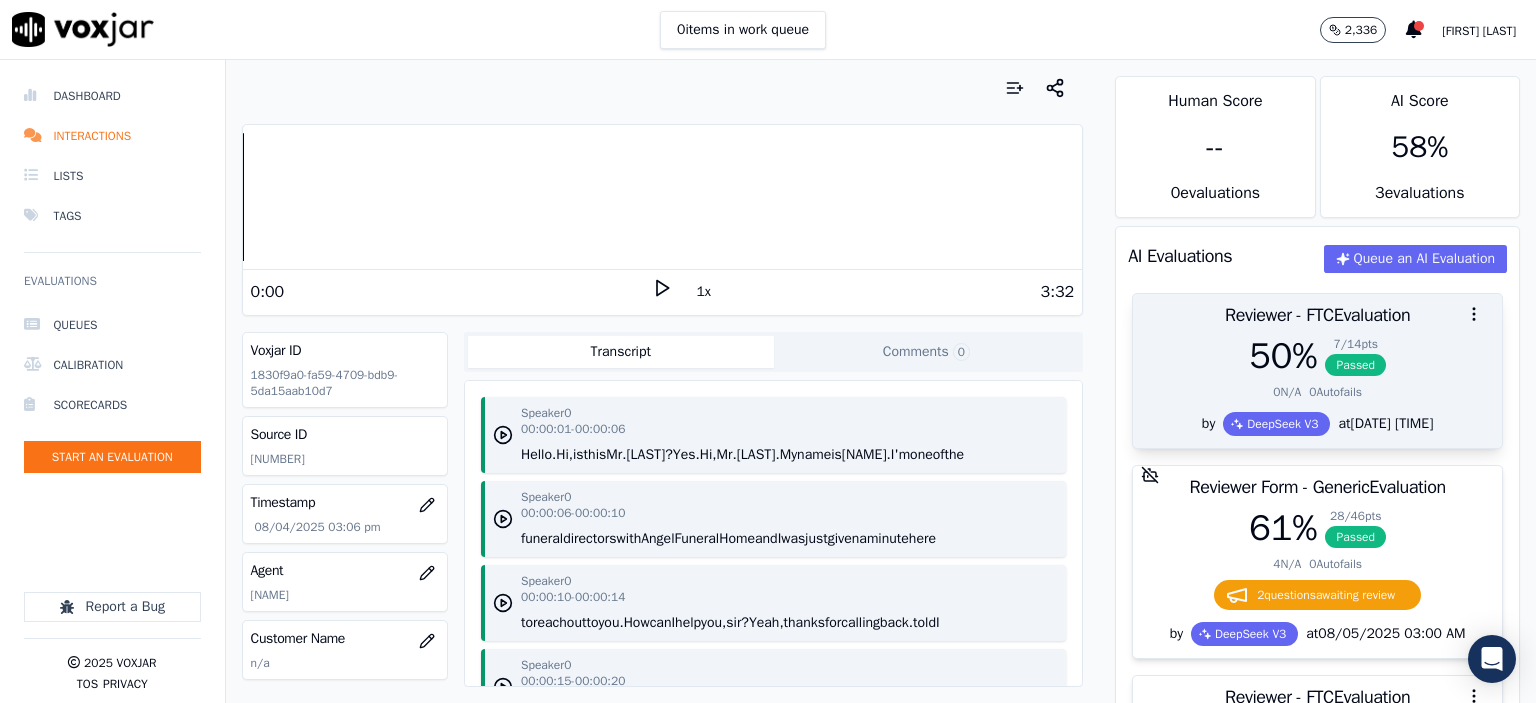 click at bounding box center (1317, 314) 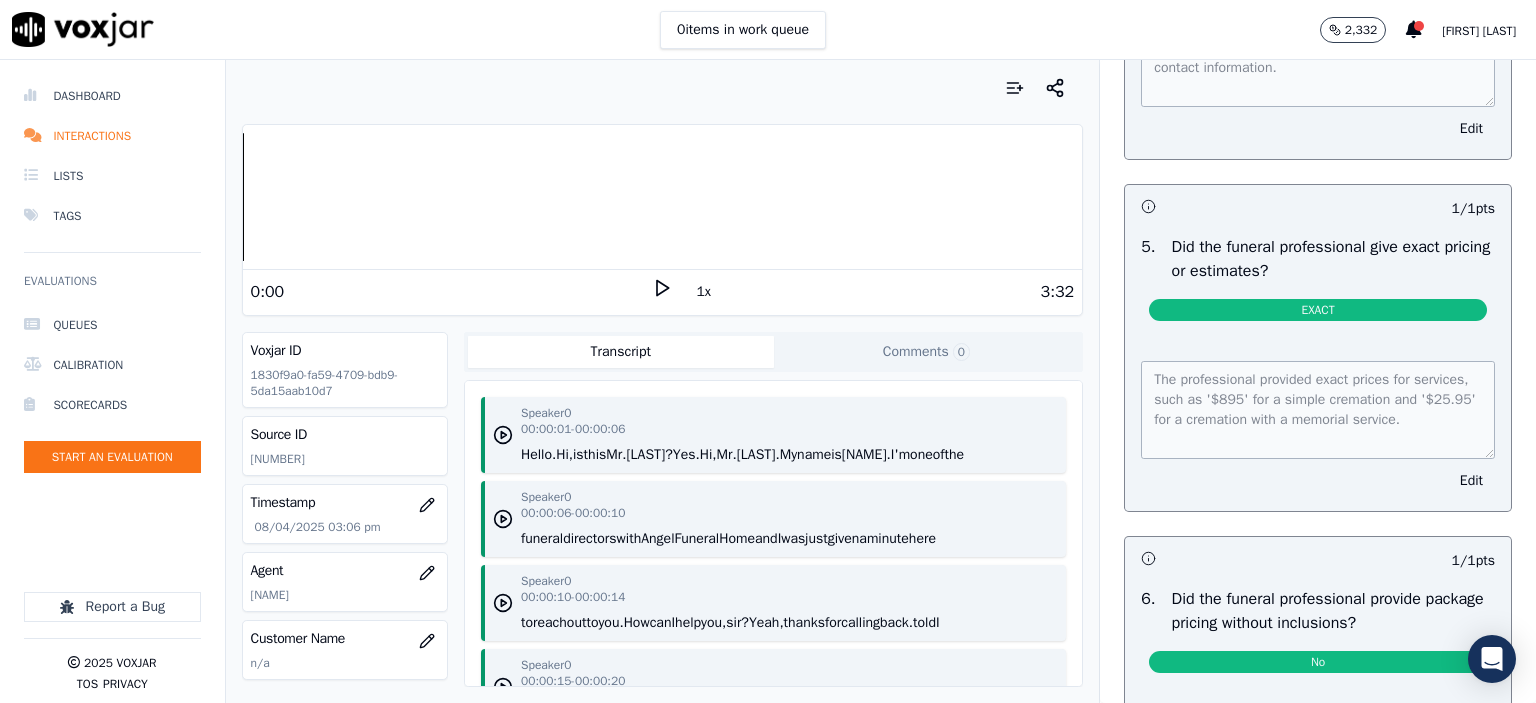 scroll, scrollTop: 1500, scrollLeft: 0, axis: vertical 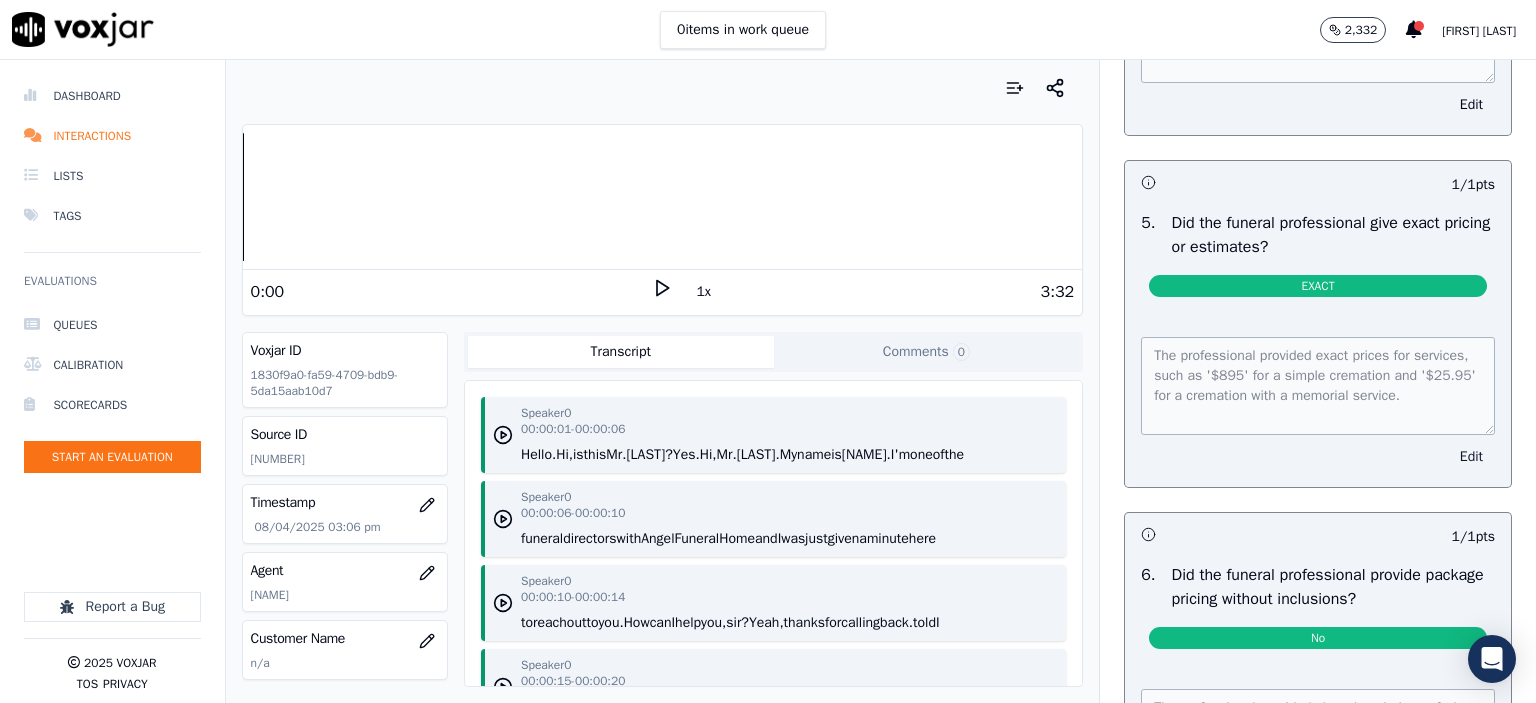 click on "Edit" at bounding box center (1471, 457) 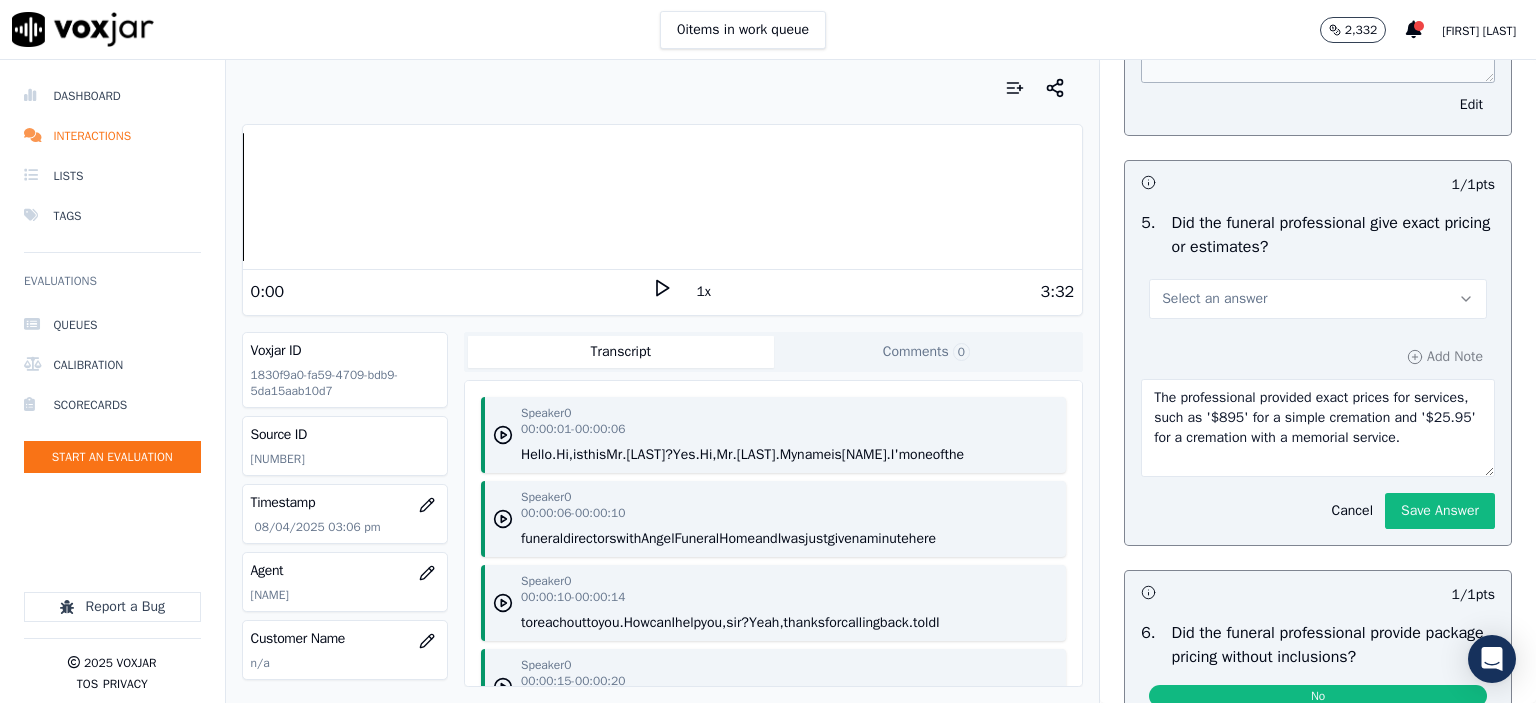 click on "The professional provided exact prices for services, such as '$895' for a simple cremation and '$25.95' for a cremation with a memorial service." at bounding box center (1318, 428) 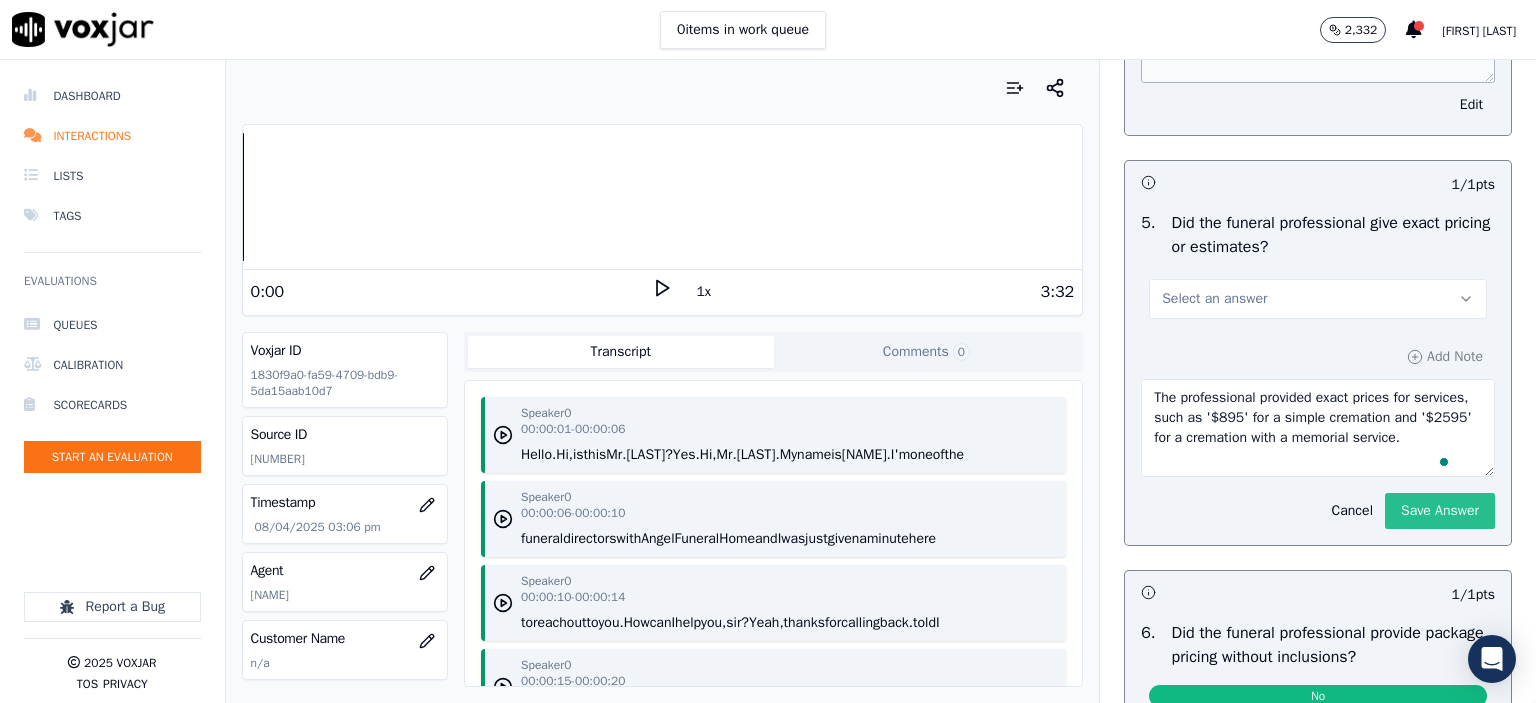 type on "The professional provided exact prices for services, such as '$895' for a simple cremation and '$2595' for a cremation with a memorial service." 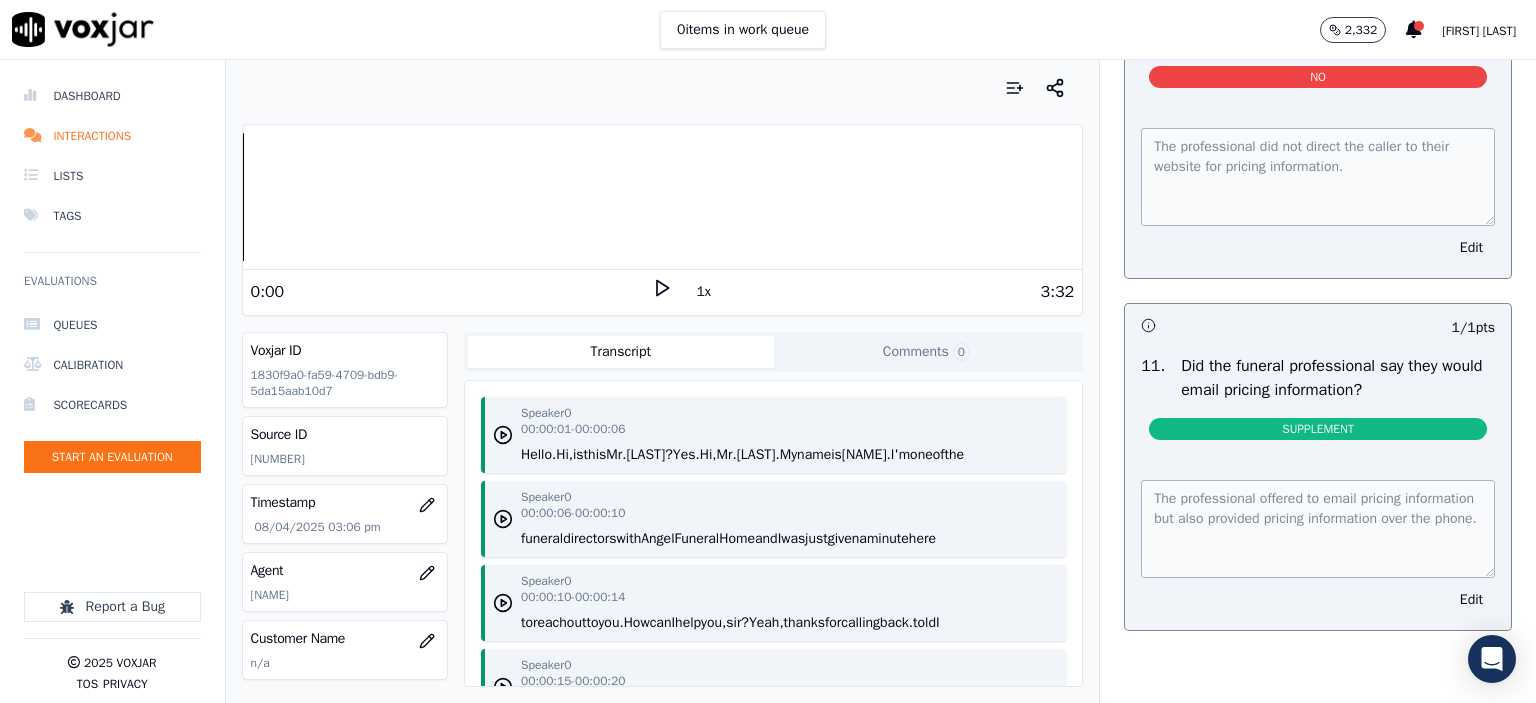scroll, scrollTop: 3584, scrollLeft: 0, axis: vertical 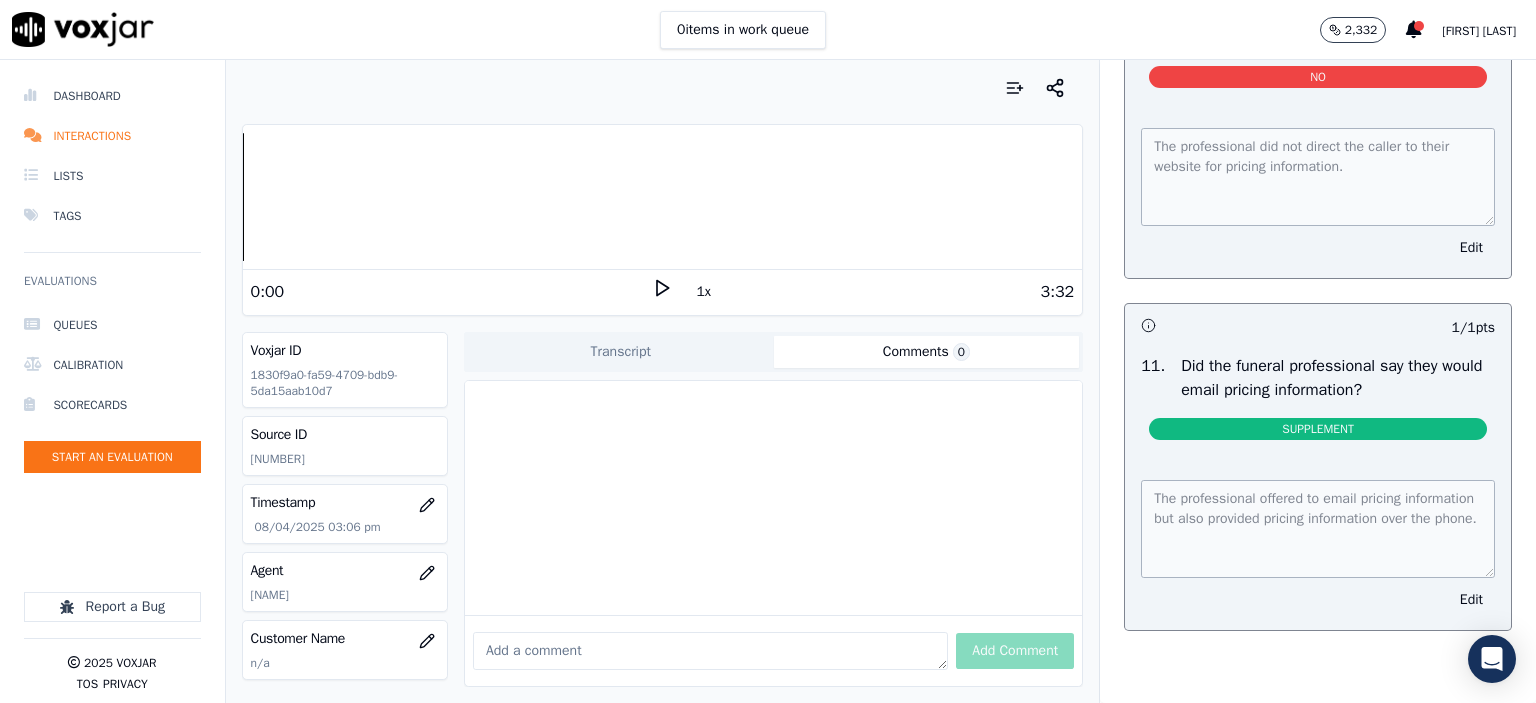 click at bounding box center [710, 651] 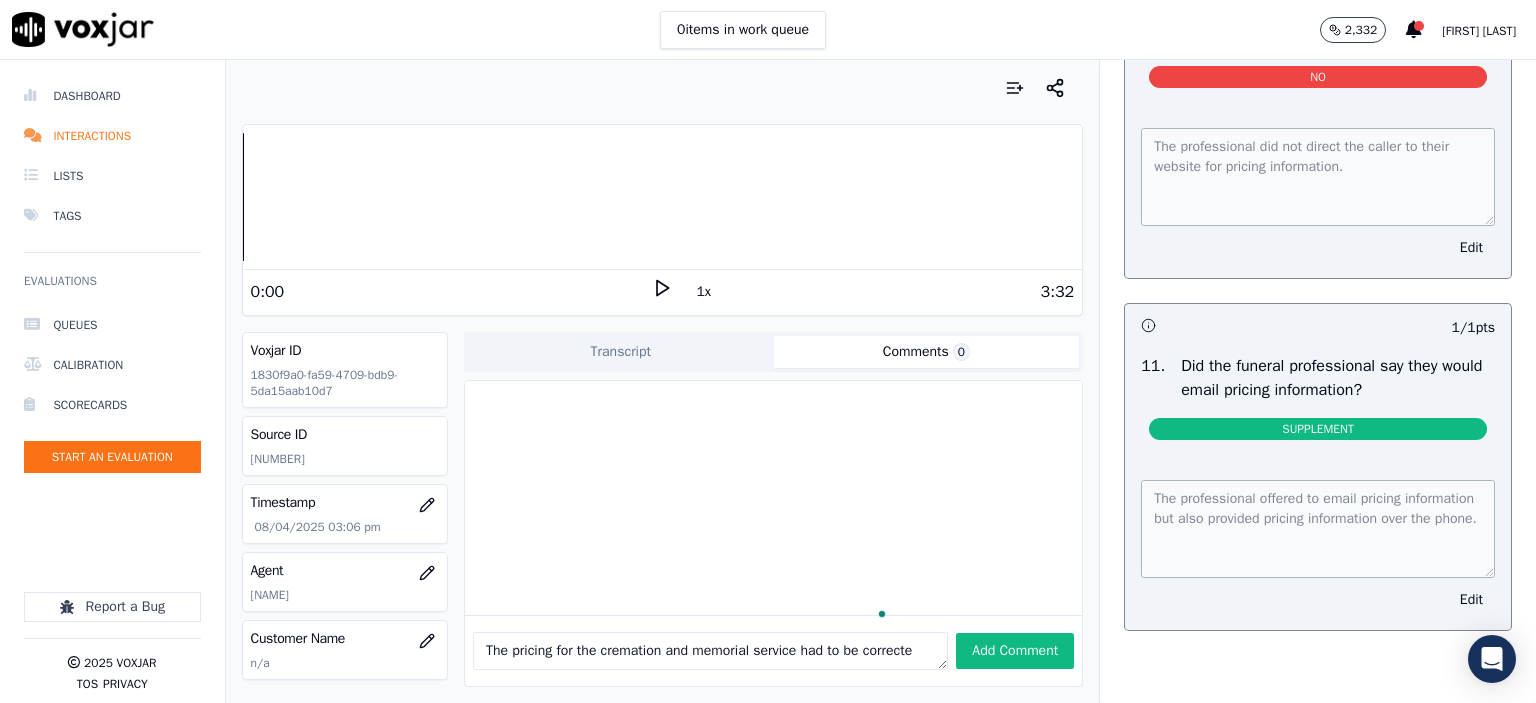 scroll, scrollTop: 11, scrollLeft: 0, axis: vertical 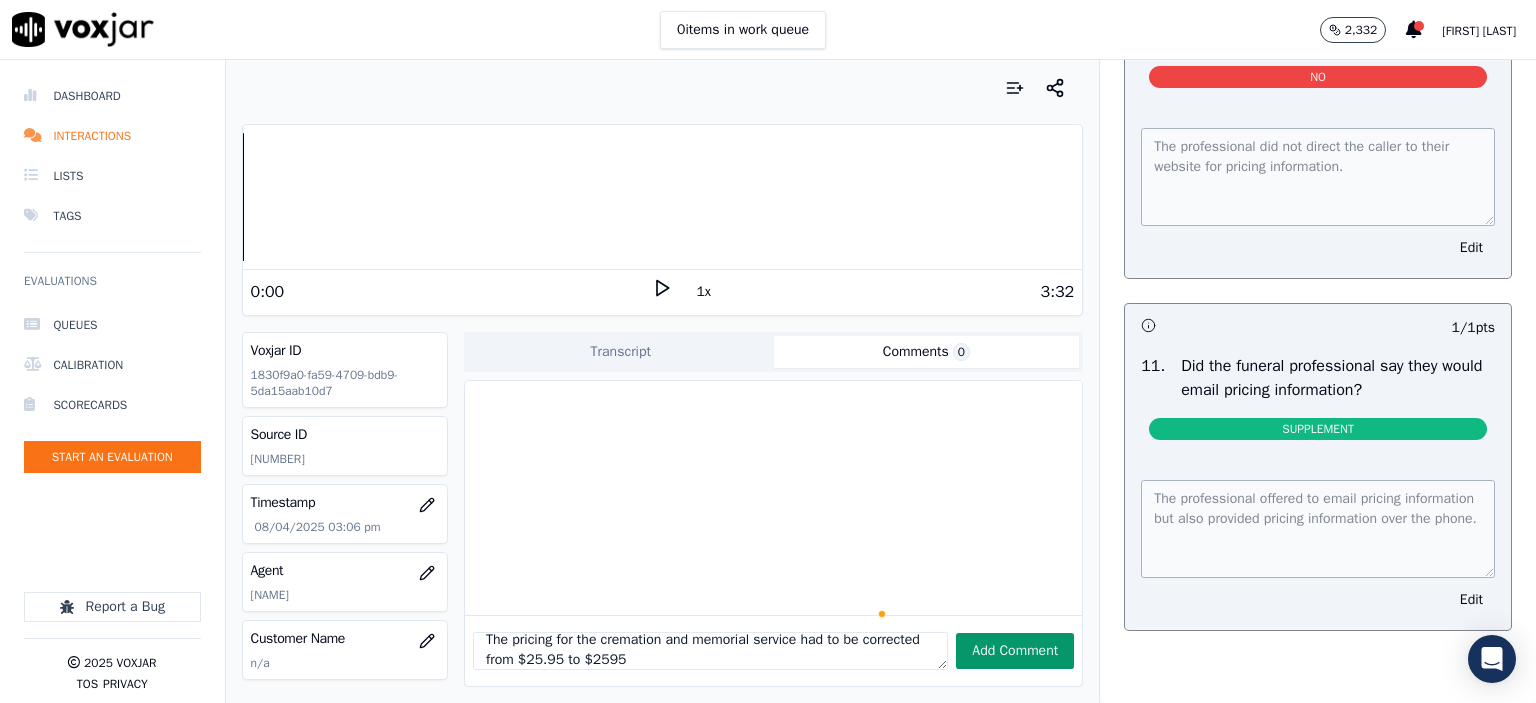 click on "Add Comment" at bounding box center (1015, 651) 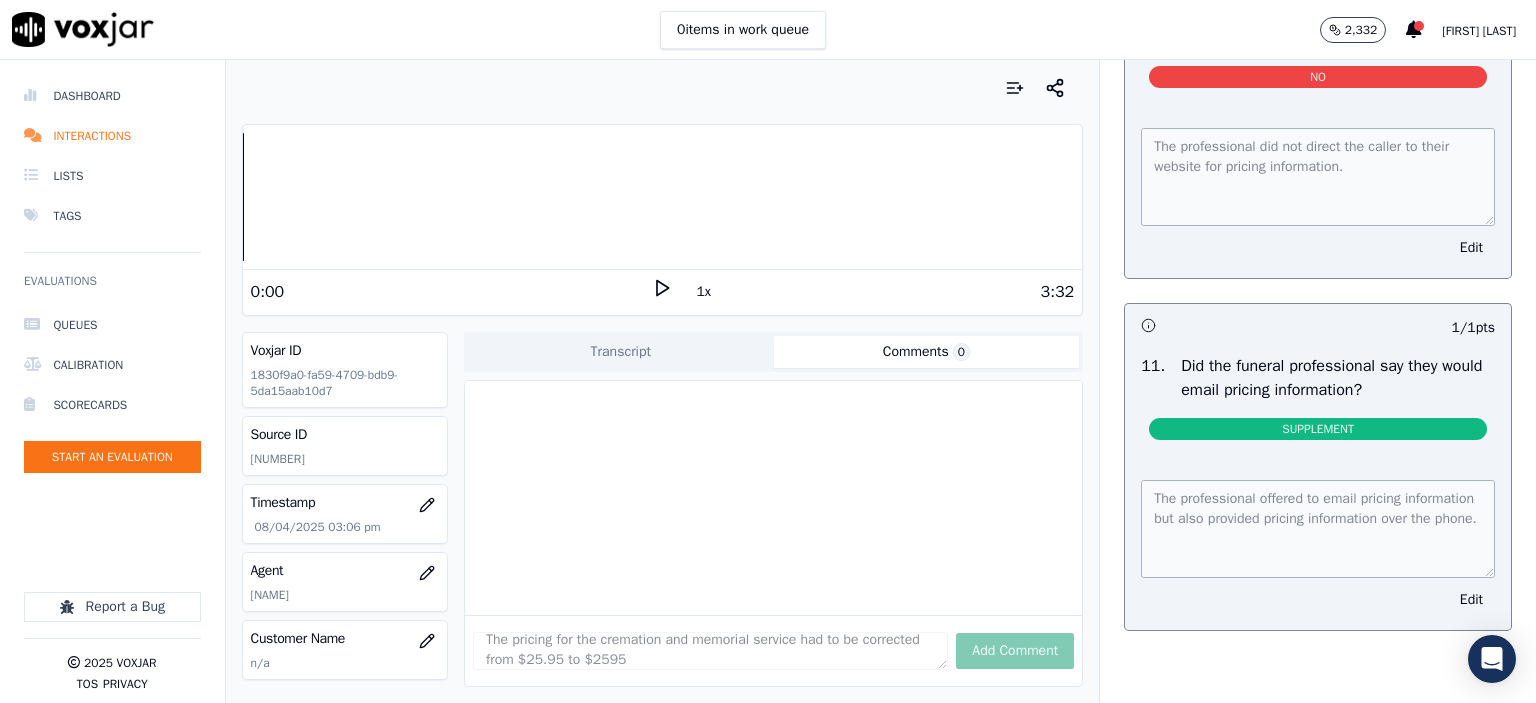 type 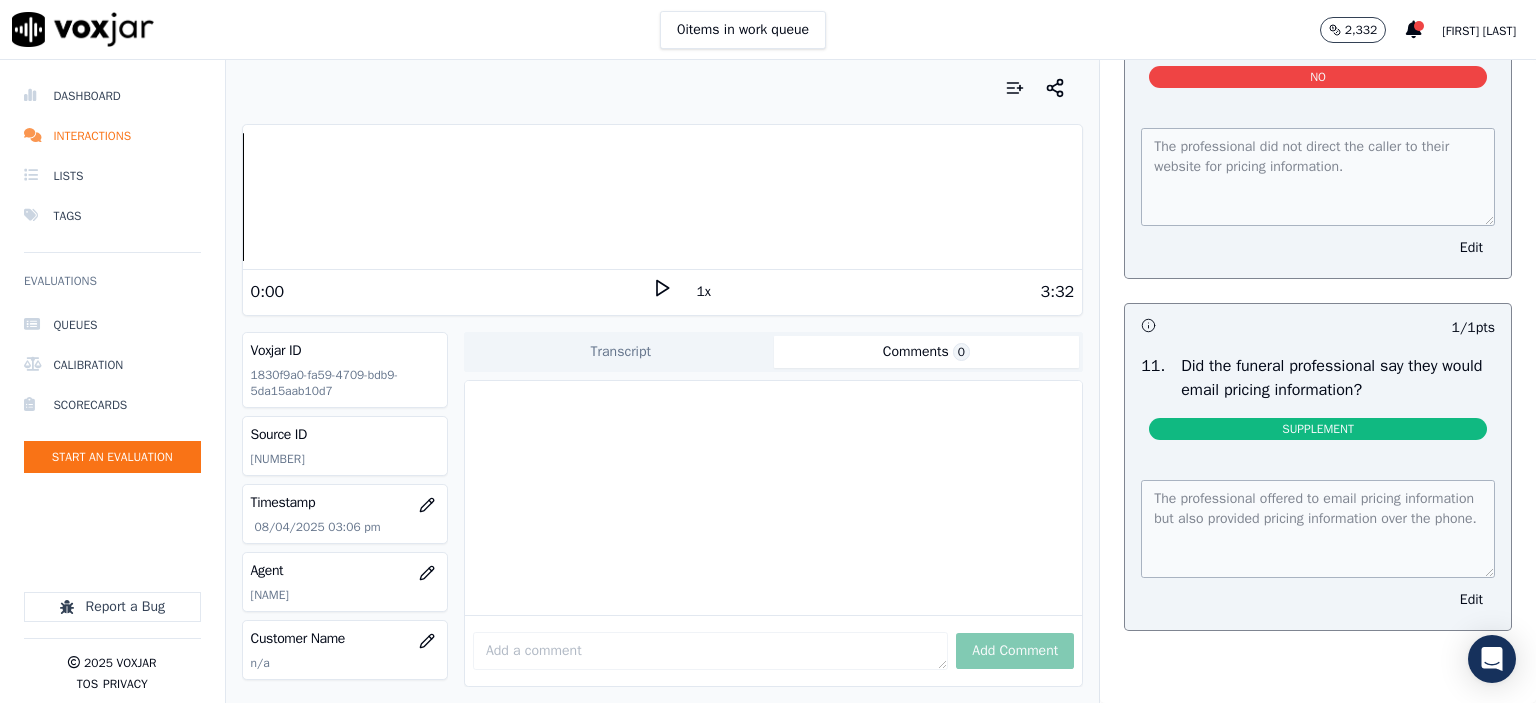 scroll, scrollTop: 0, scrollLeft: 0, axis: both 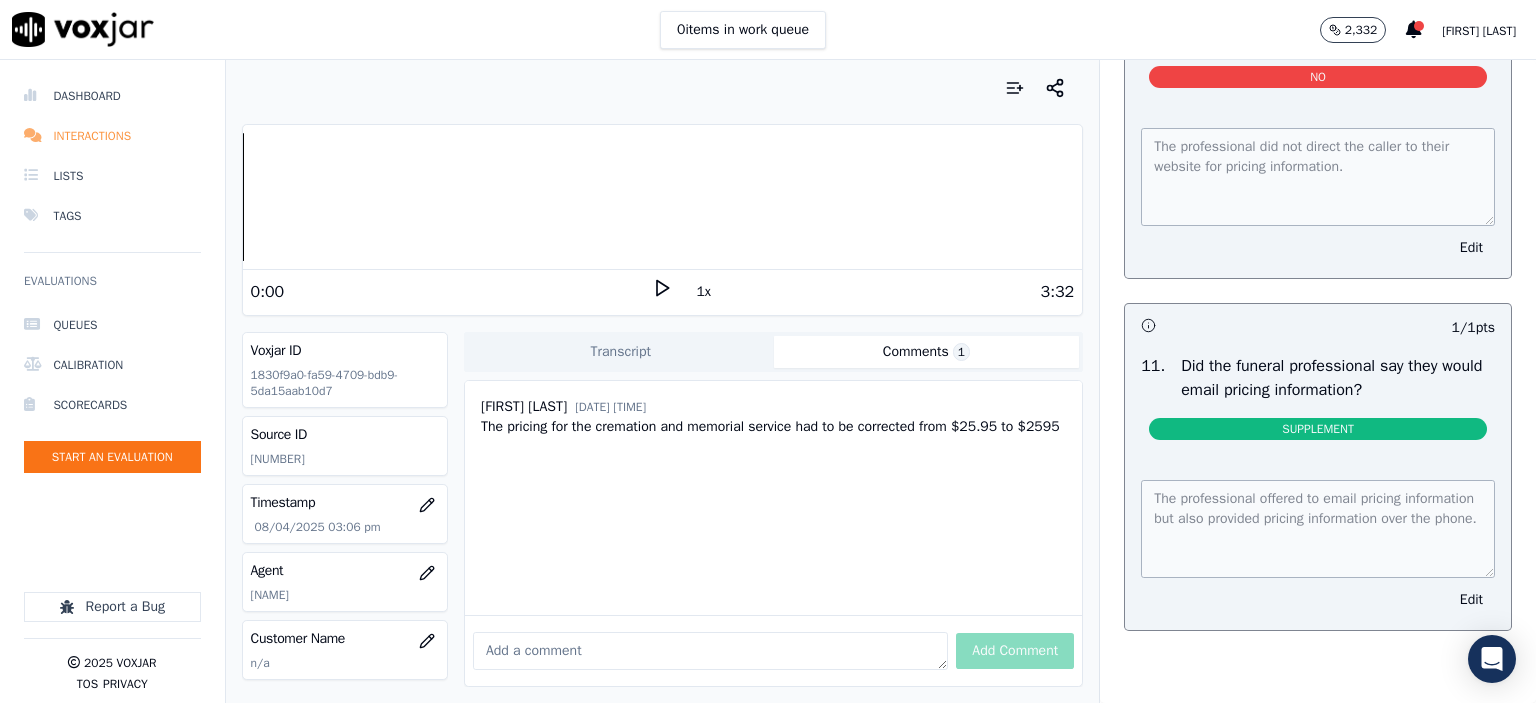 click on "Interactions" at bounding box center (112, 136) 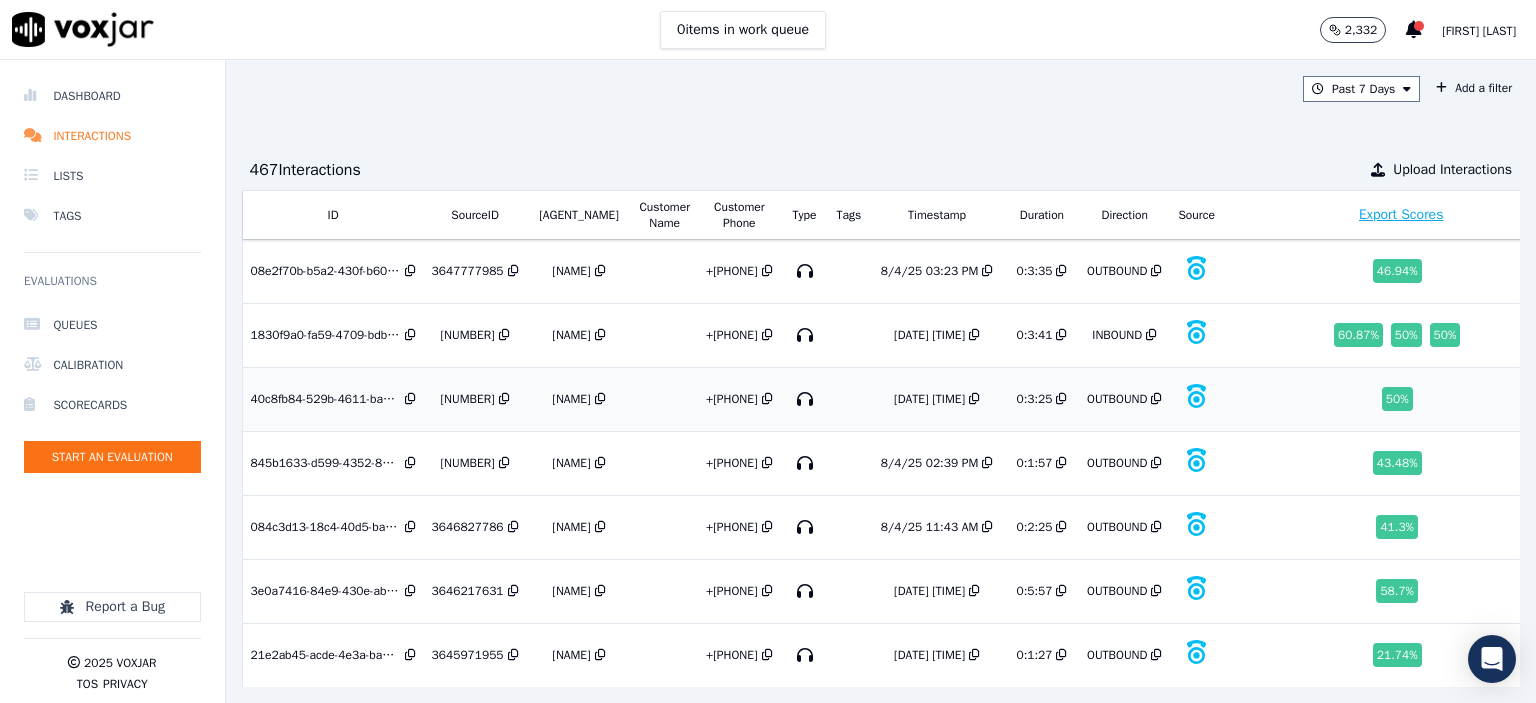 click on "3647651415" at bounding box center [467, 399] 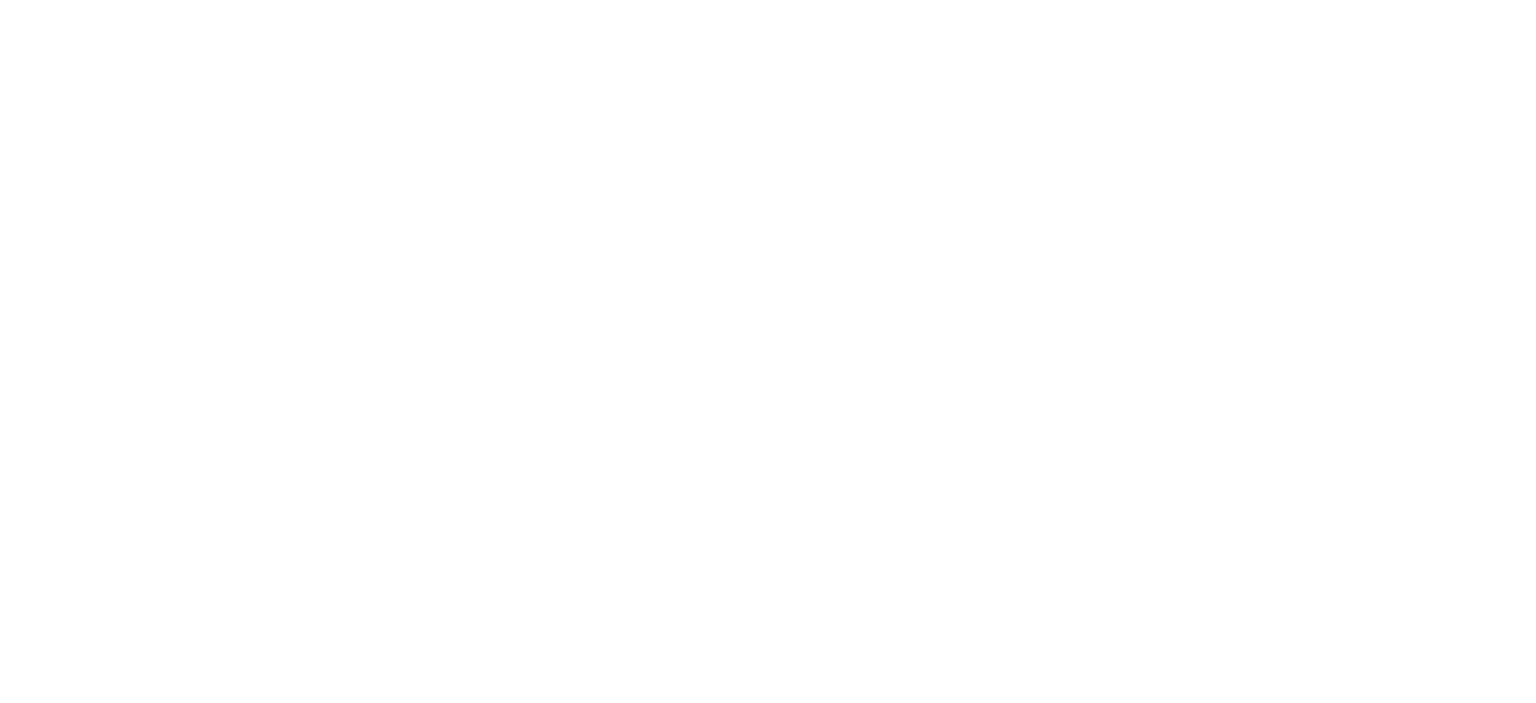 scroll, scrollTop: 0, scrollLeft: 0, axis: both 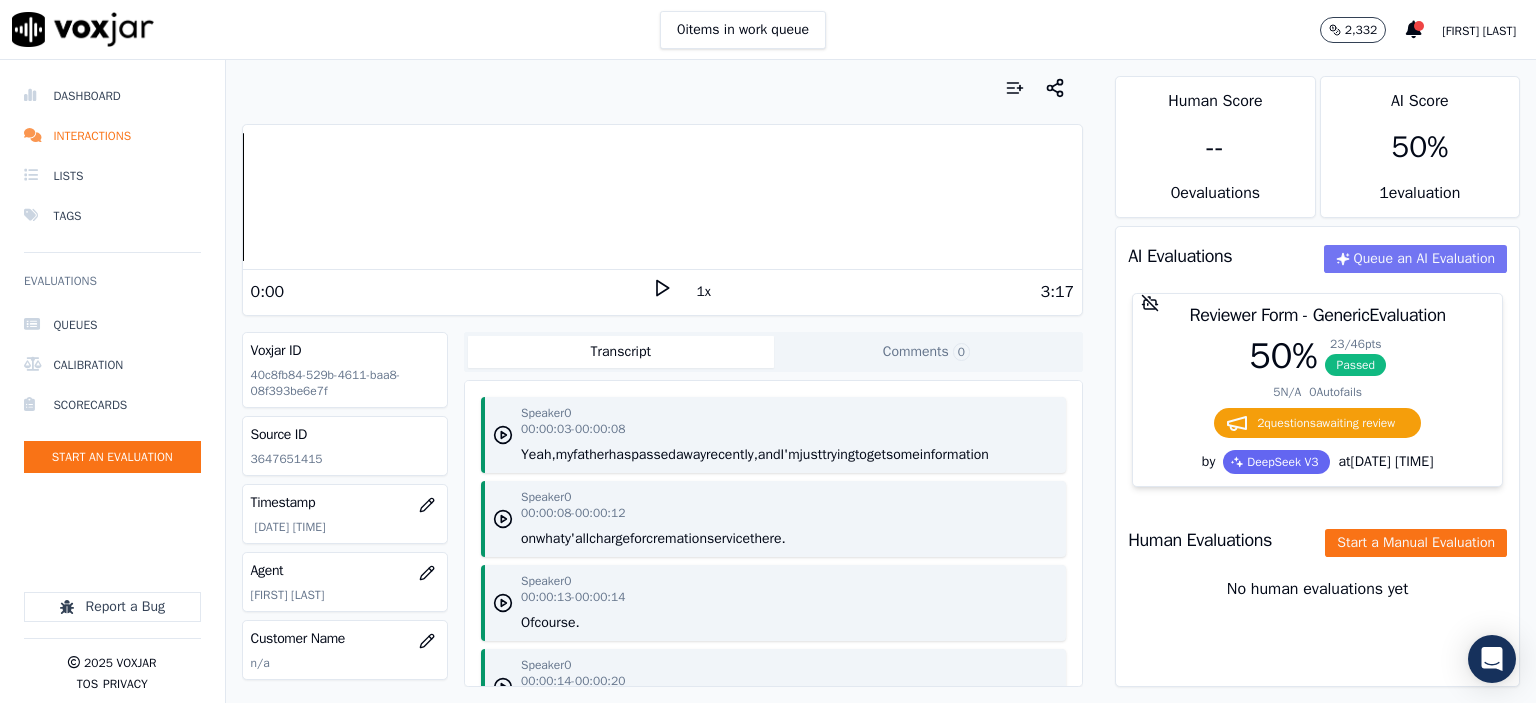 type 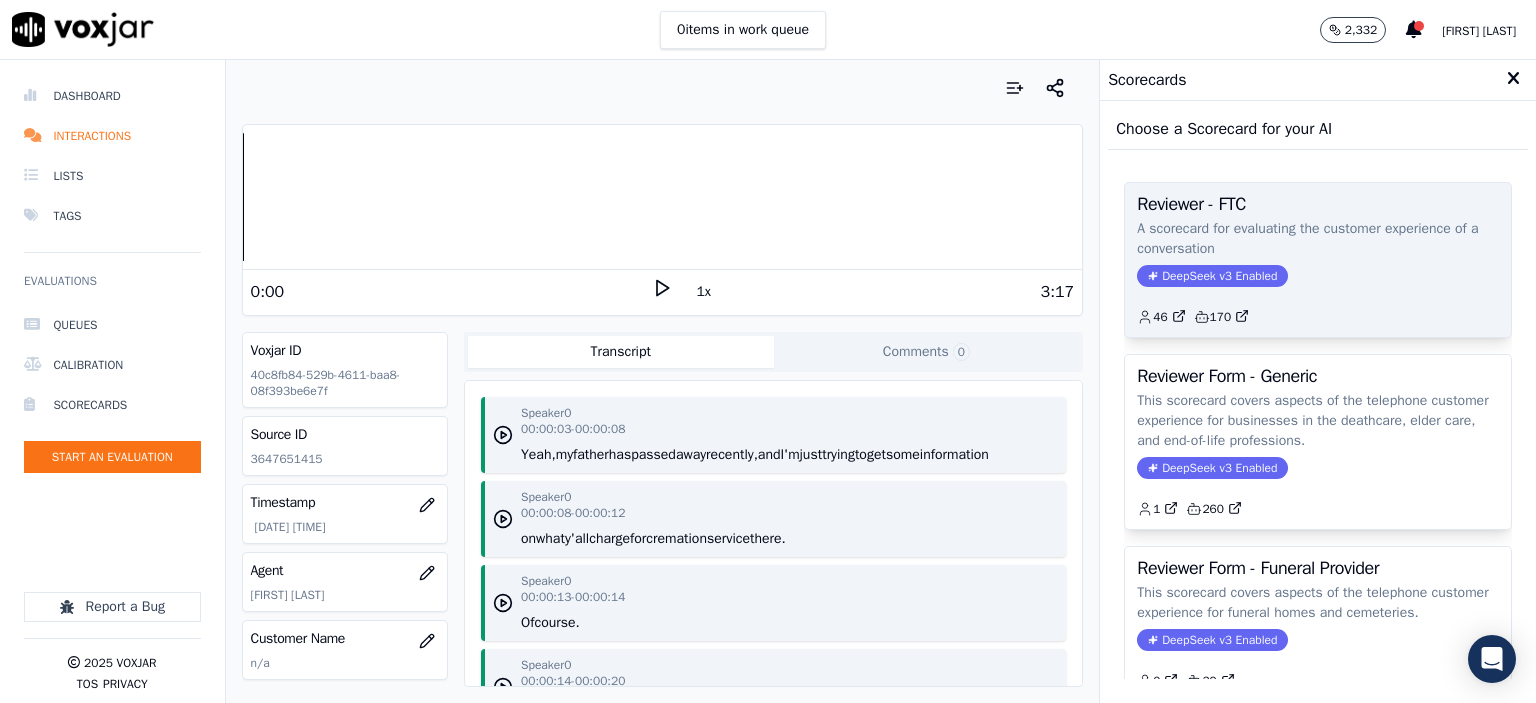 click on "A scorecard for evaluating the customer experience of a conversation" 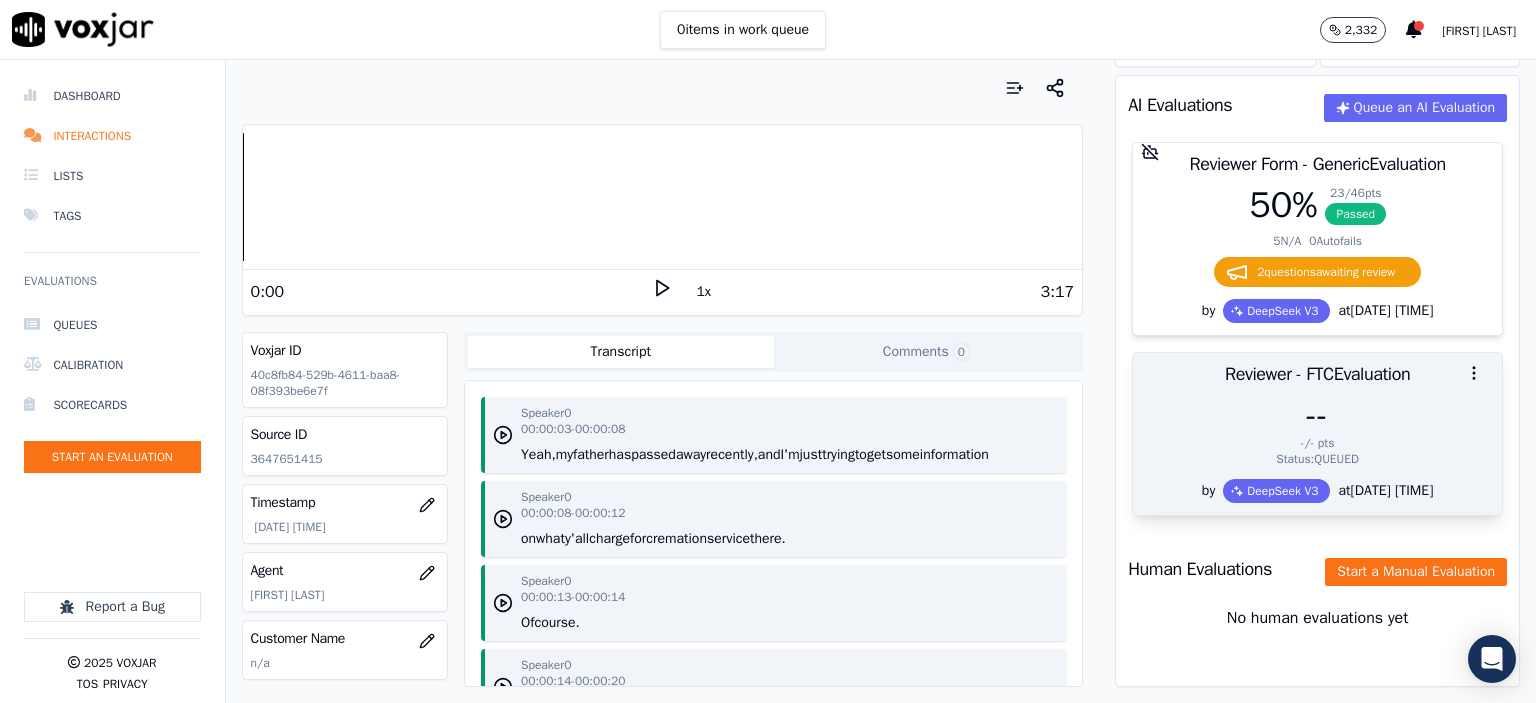 scroll, scrollTop: 200, scrollLeft: 0, axis: vertical 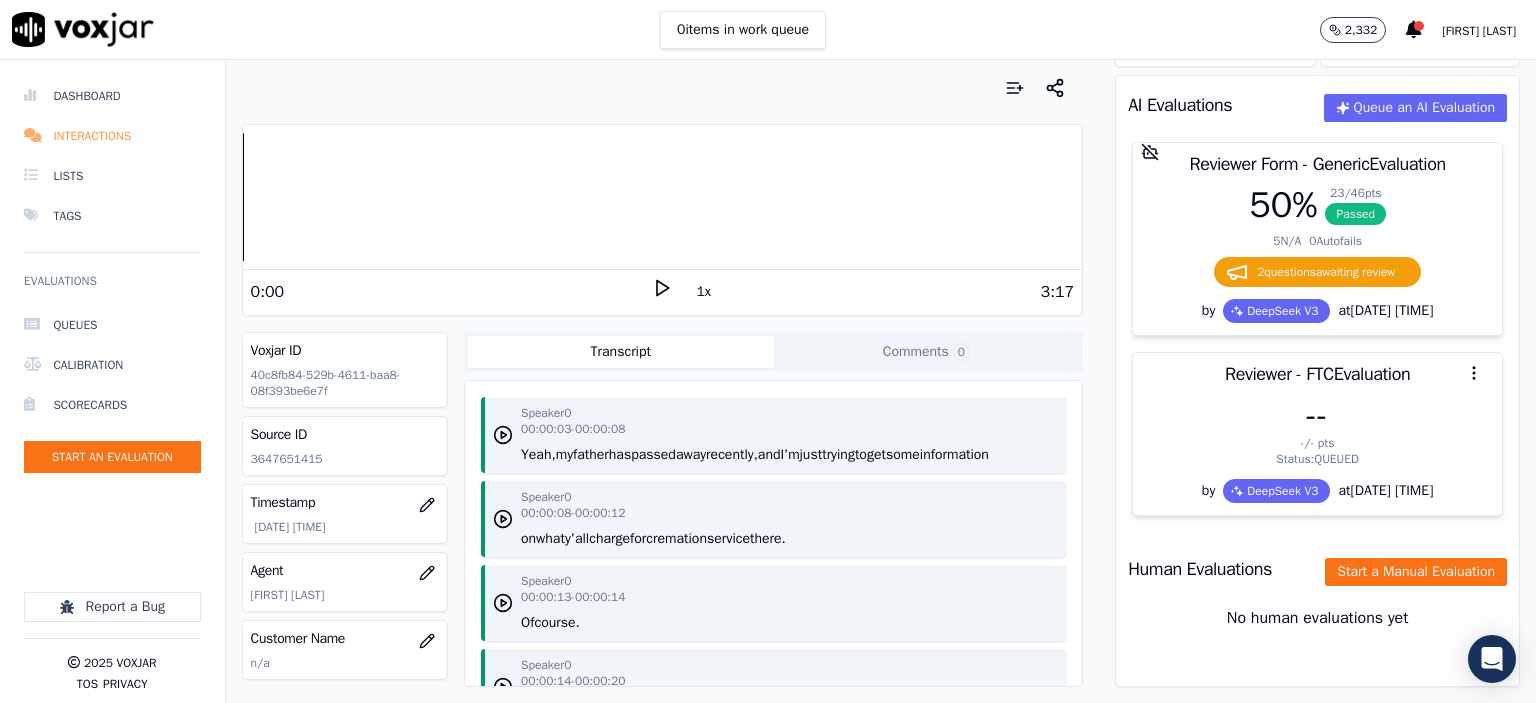 click on "Interactions" at bounding box center [112, 136] 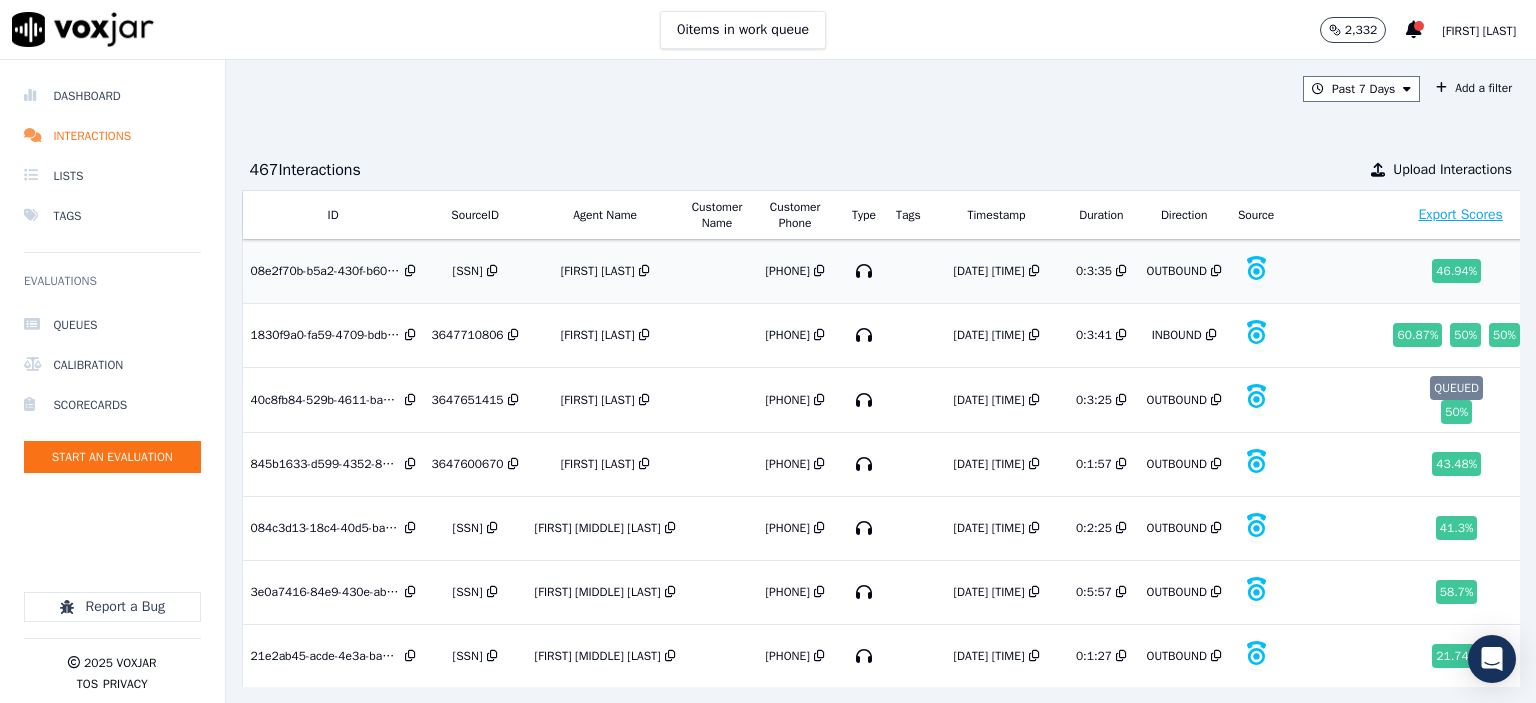 click on "[PHONE]" at bounding box center (468, 271) 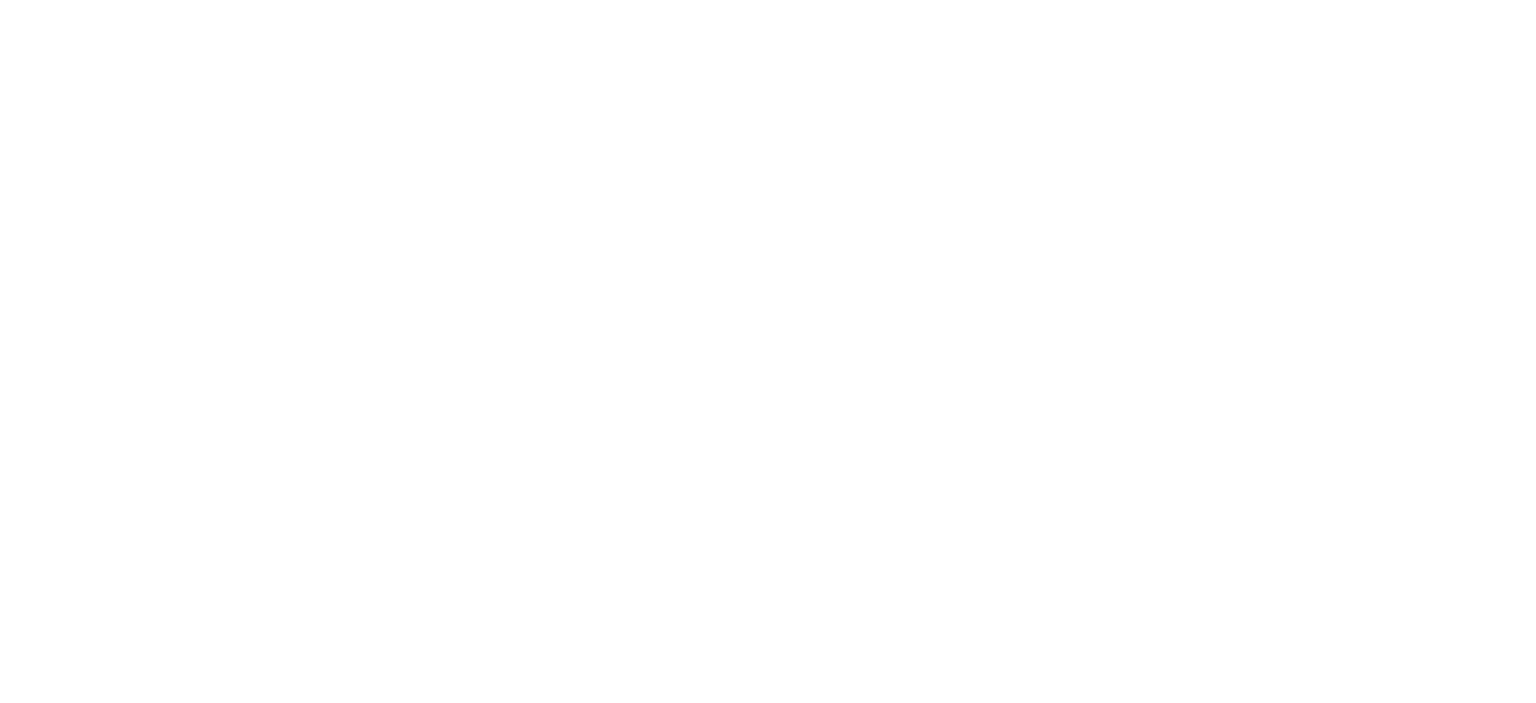 scroll, scrollTop: 0, scrollLeft: 0, axis: both 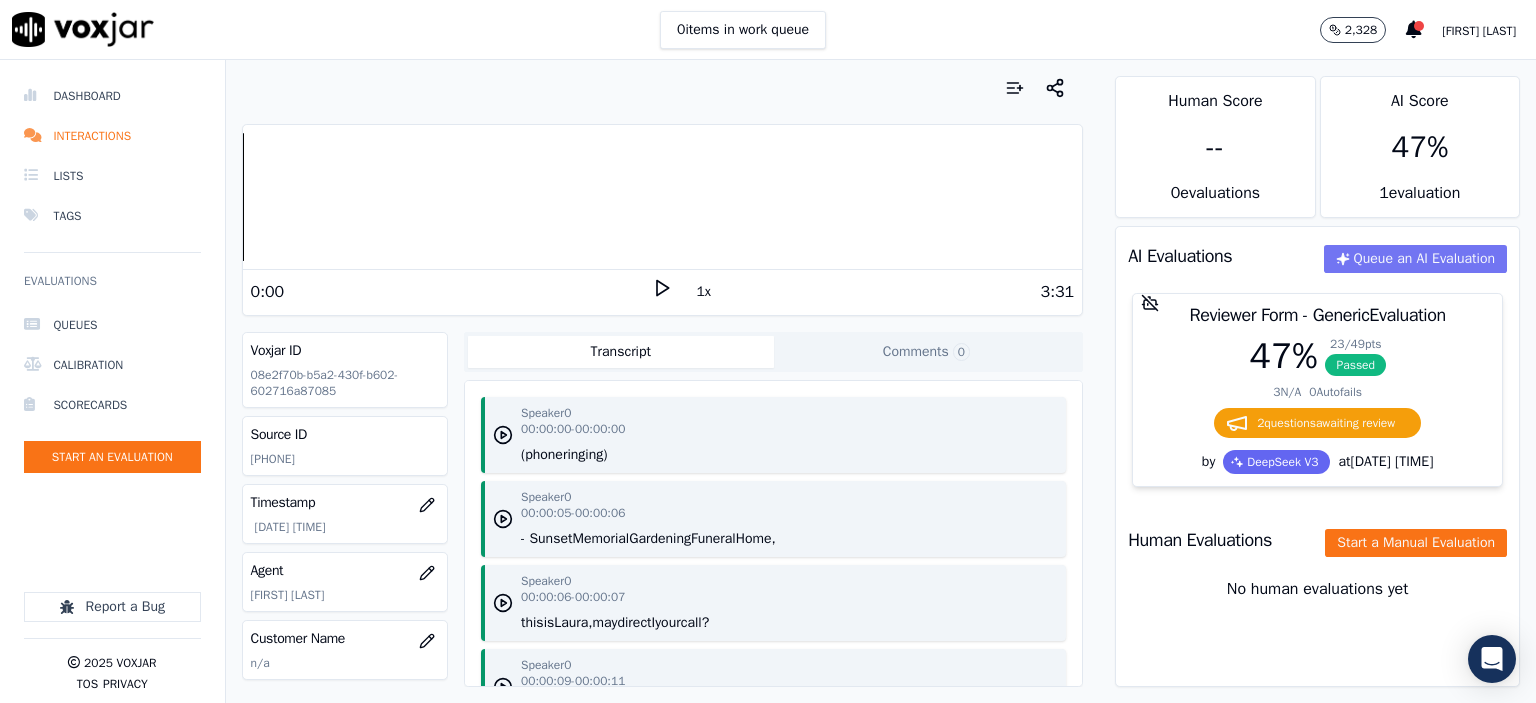 type 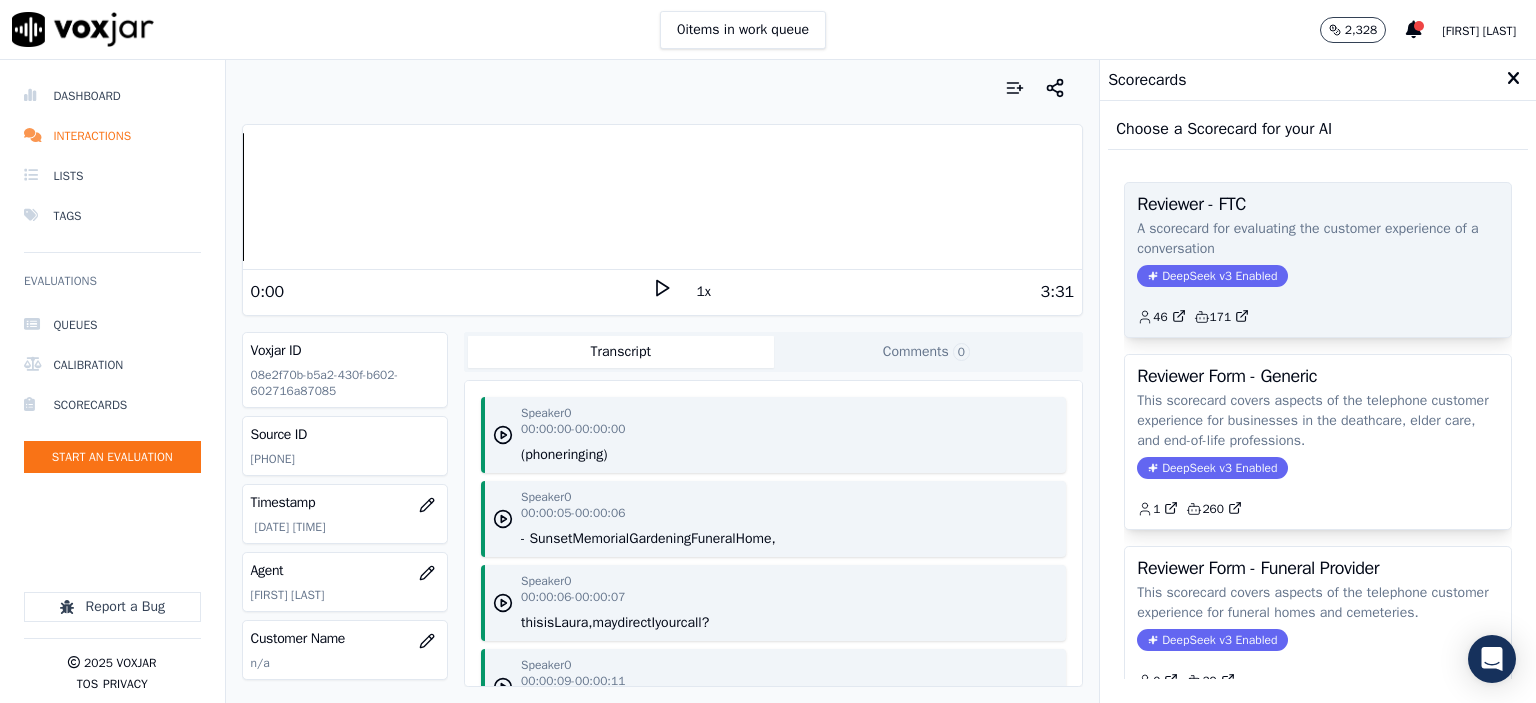 click on "DeepSeek v3 Enabled" 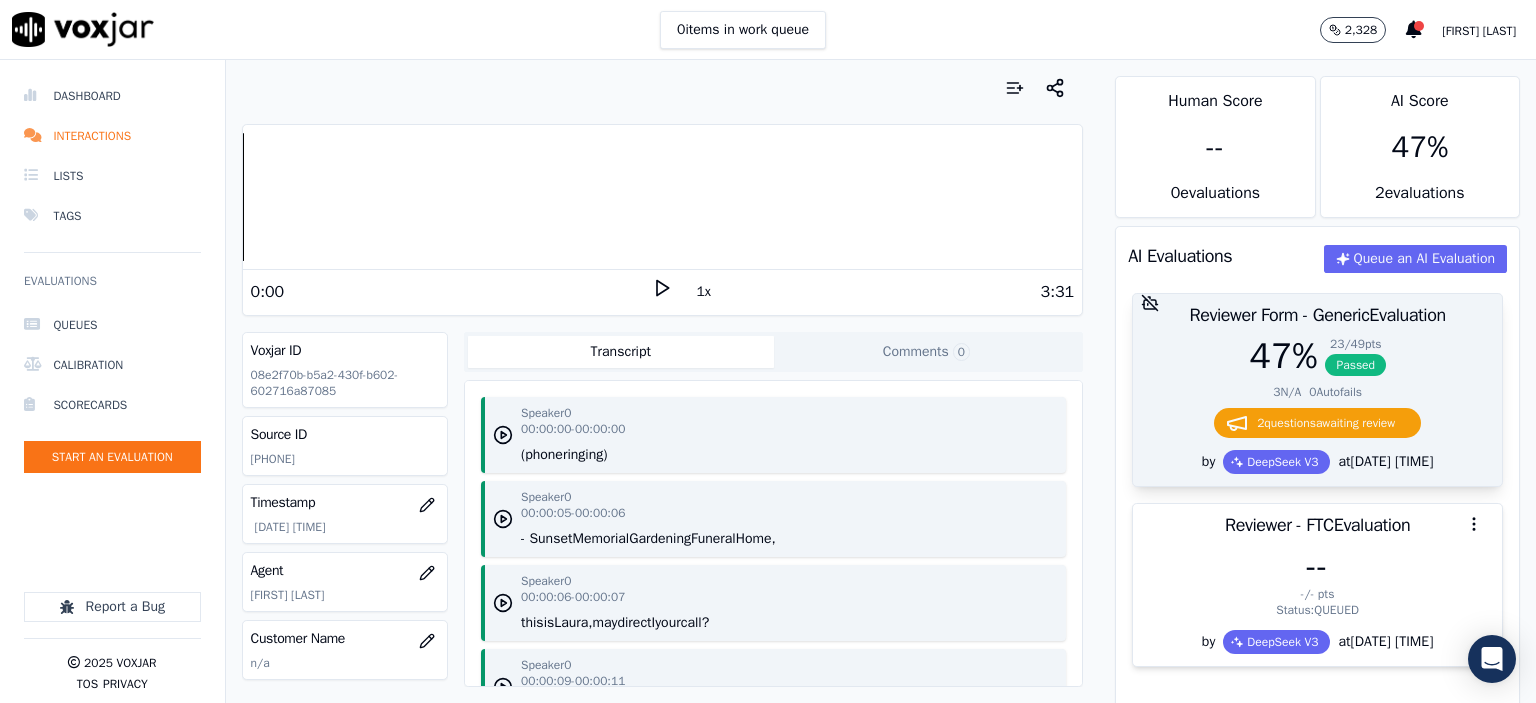 scroll, scrollTop: 200, scrollLeft: 0, axis: vertical 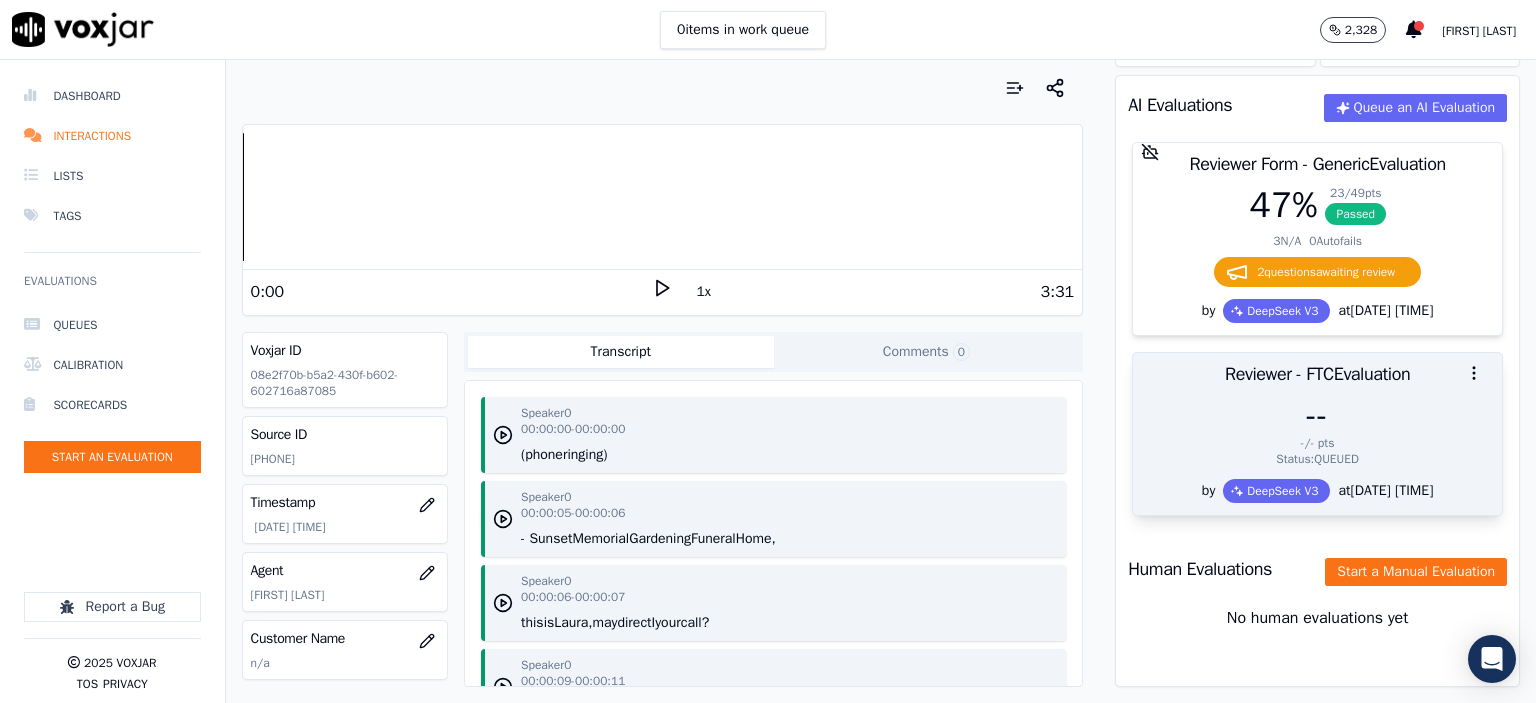 click on "--" at bounding box center [1317, 415] 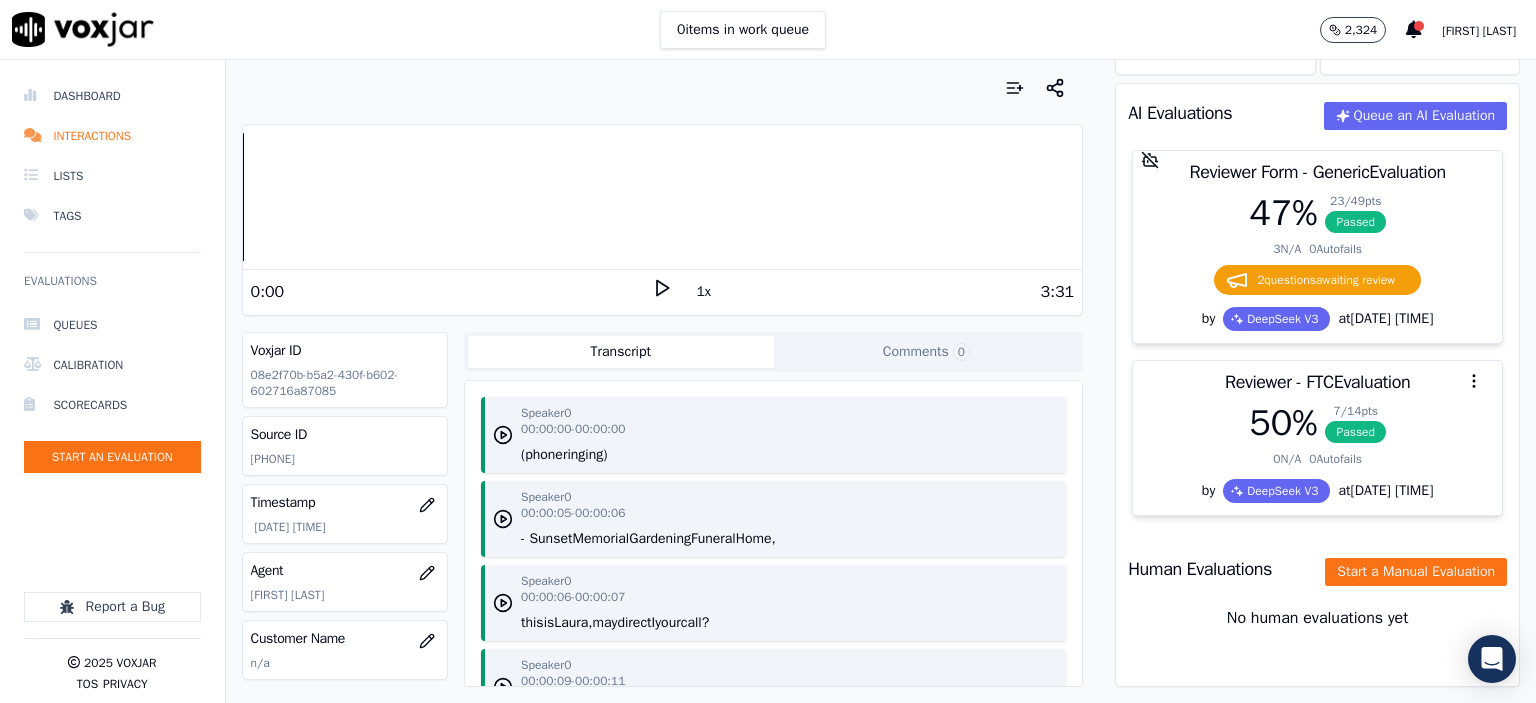 scroll, scrollTop: 195, scrollLeft: 0, axis: vertical 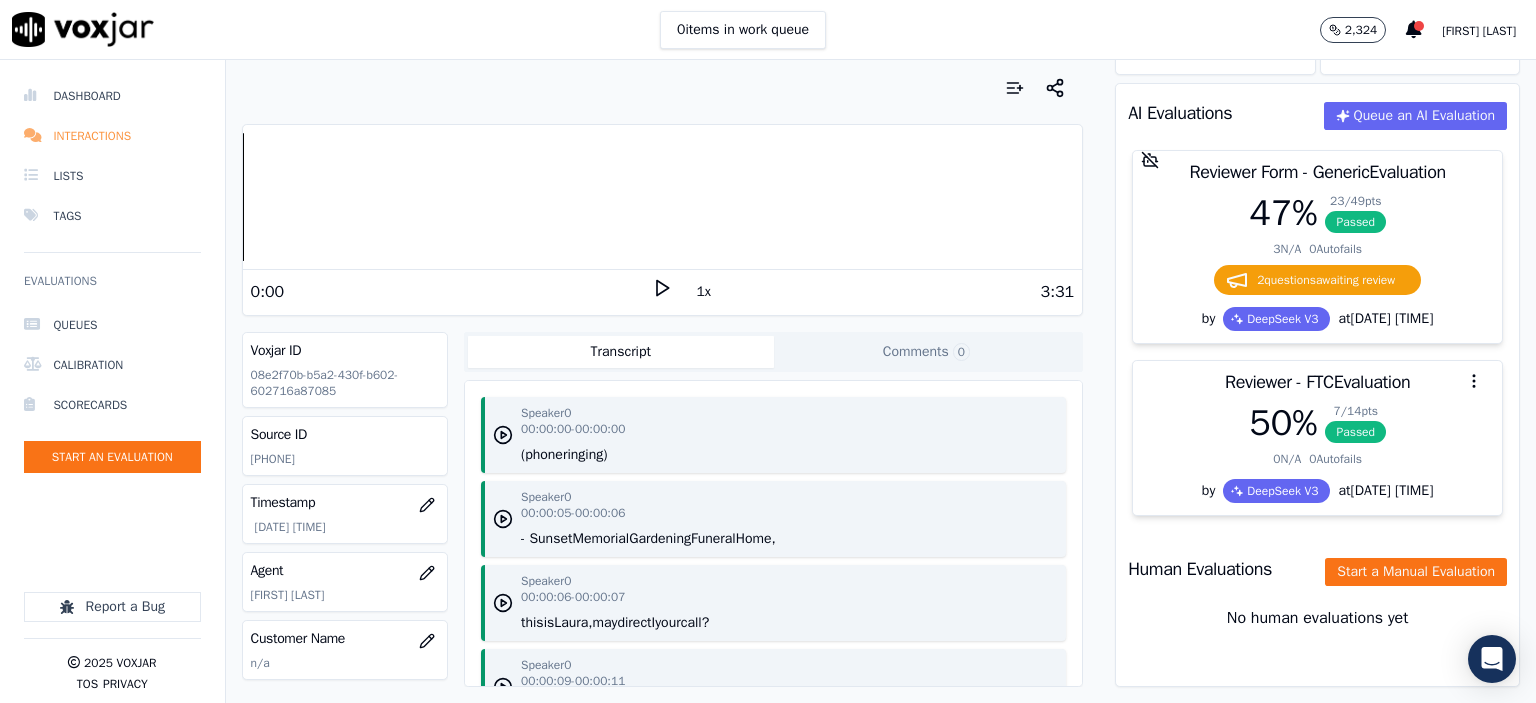 click on "Interactions" at bounding box center [112, 136] 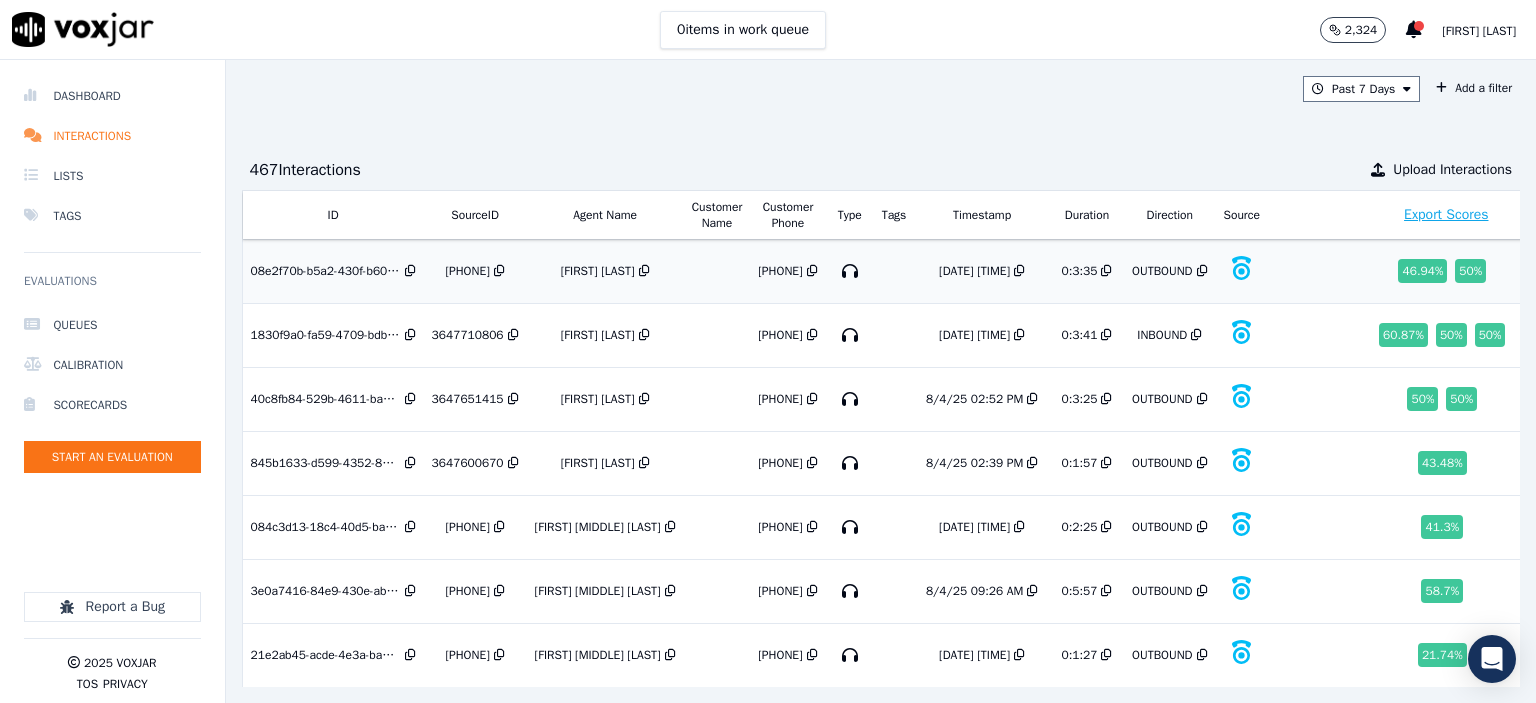 click on "[PHONE]" at bounding box center [467, 271] 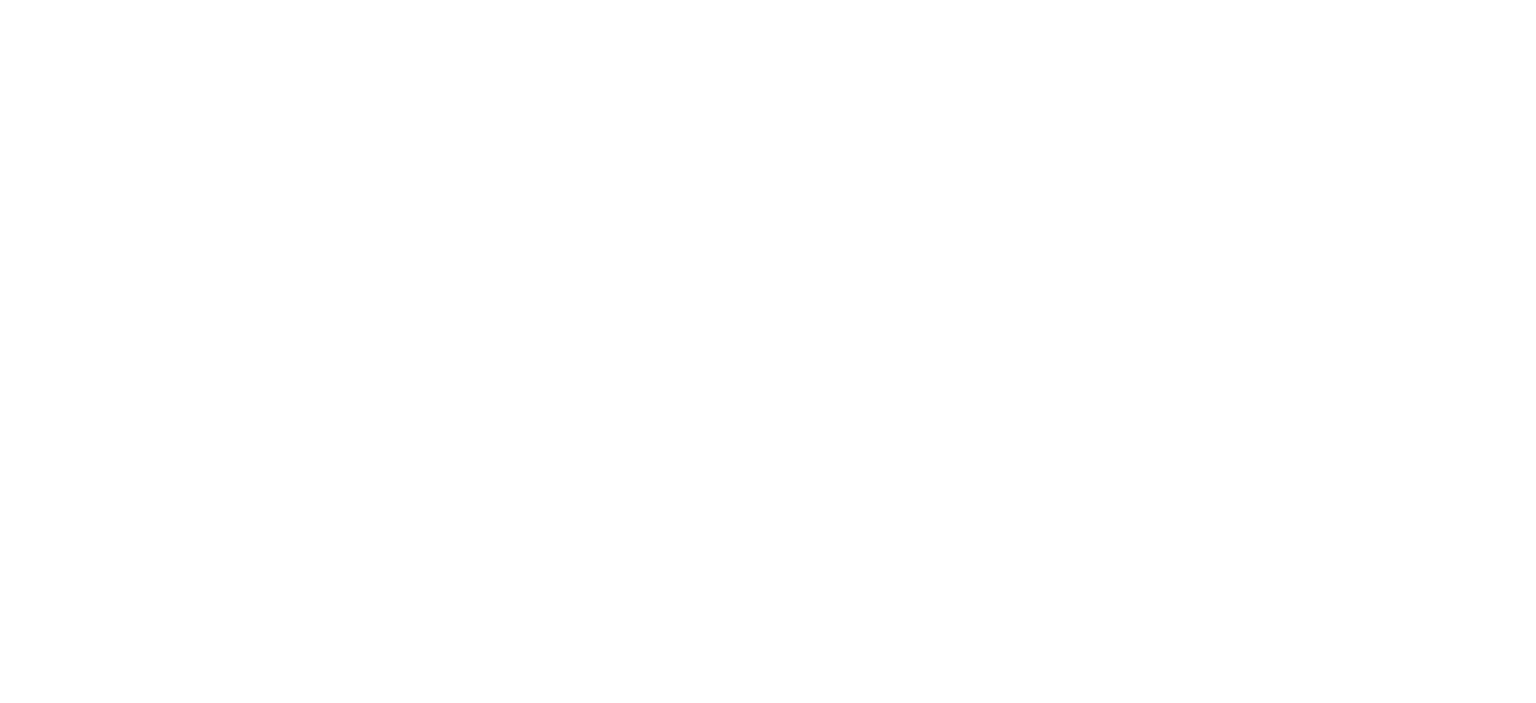 scroll, scrollTop: 0, scrollLeft: 0, axis: both 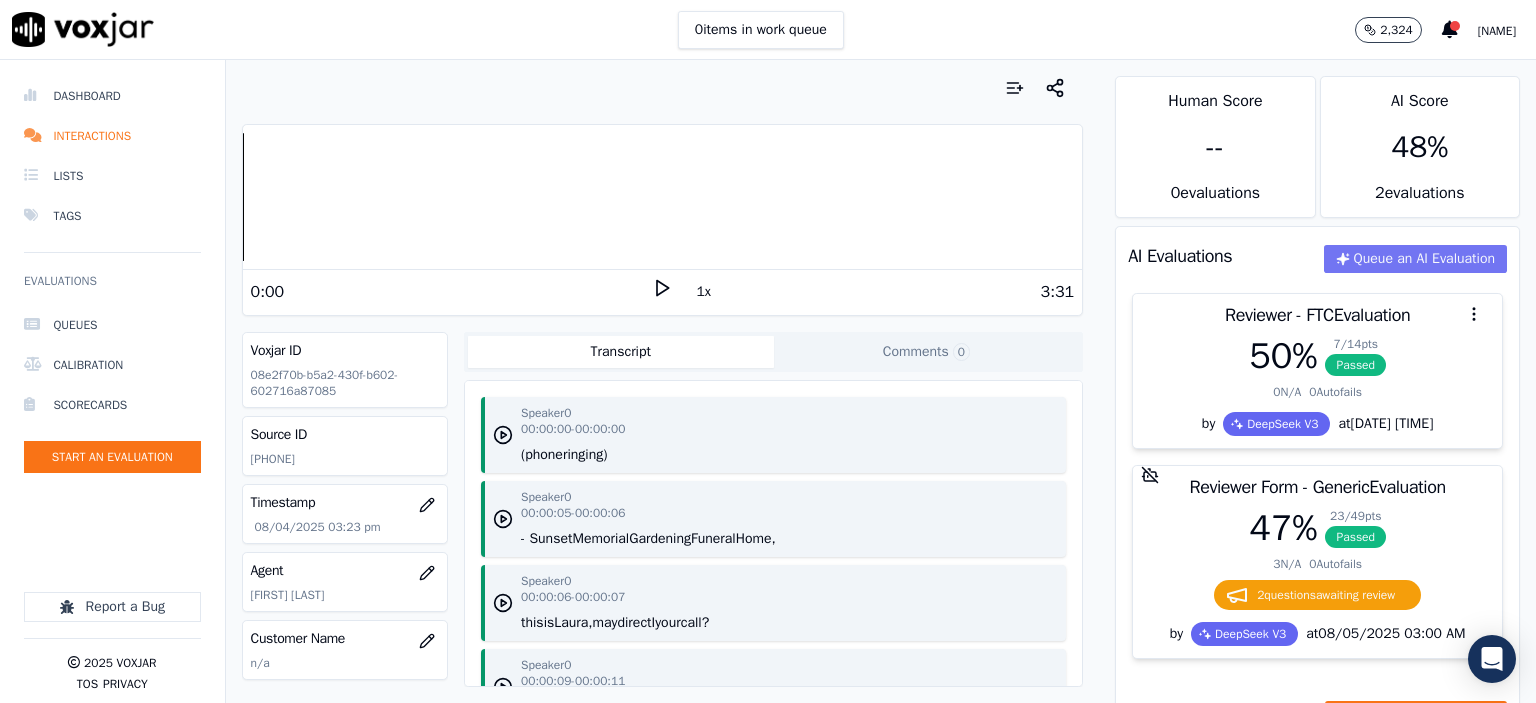 click on "Queue an AI Evaluation" 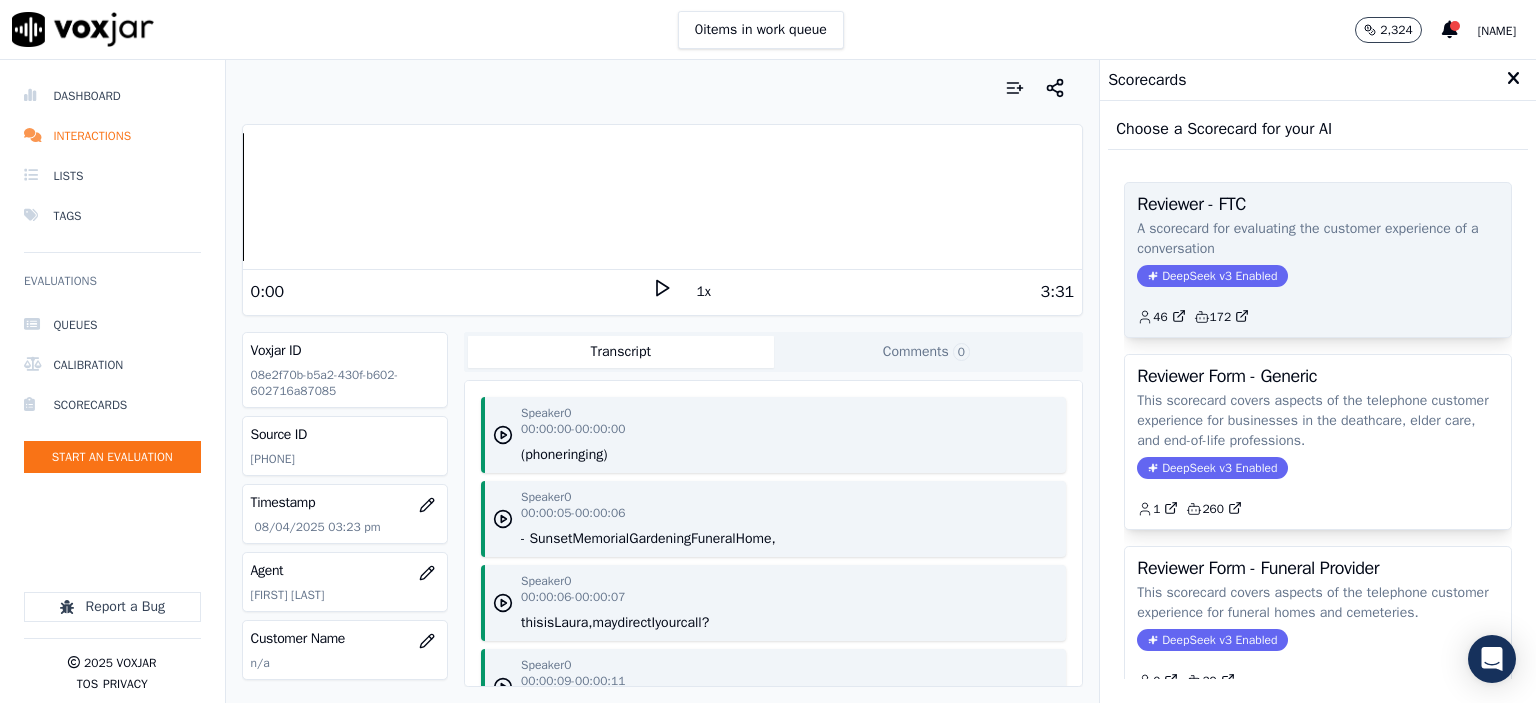 click on "A scorecard for evaluating the customer experience of a conversation" 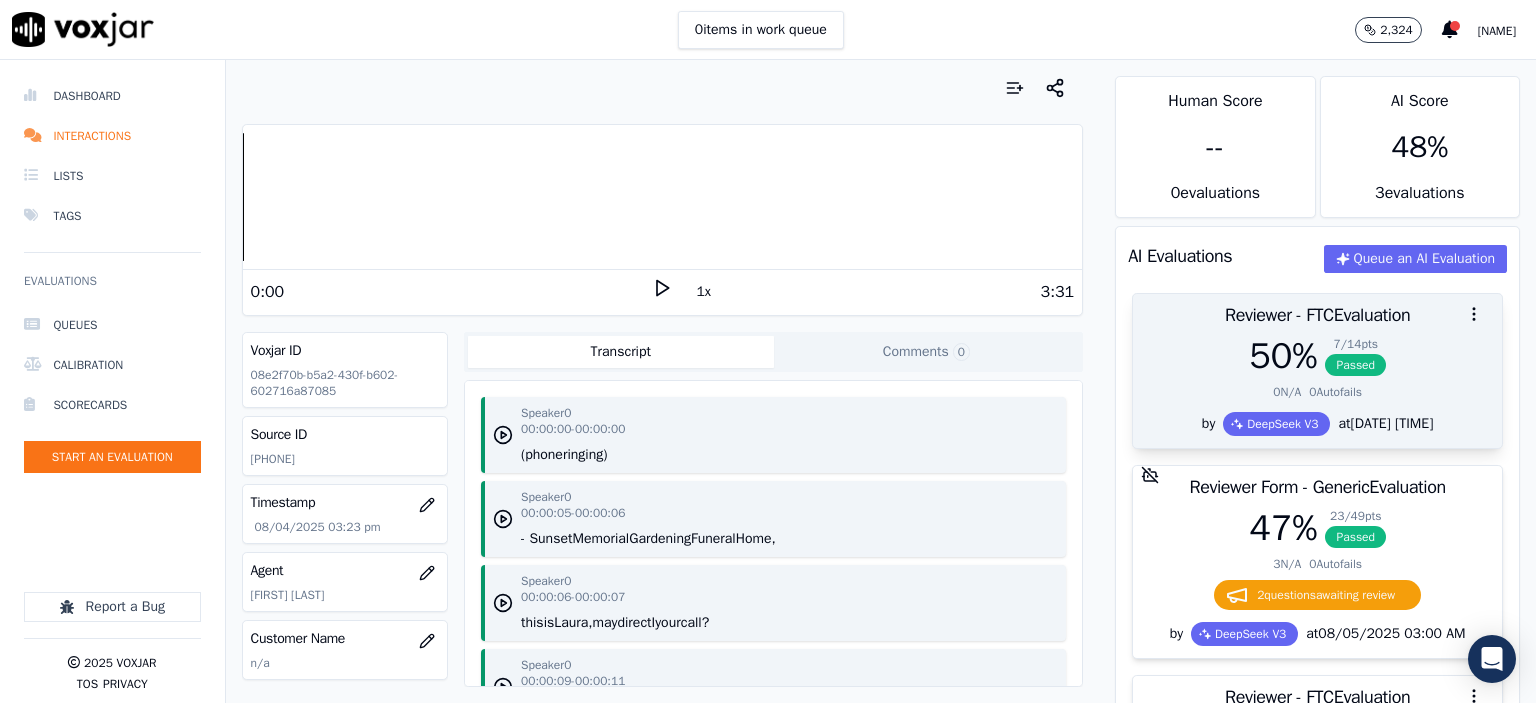 click on "Reviewer - FTC Evaluation" at bounding box center (1317, 315) 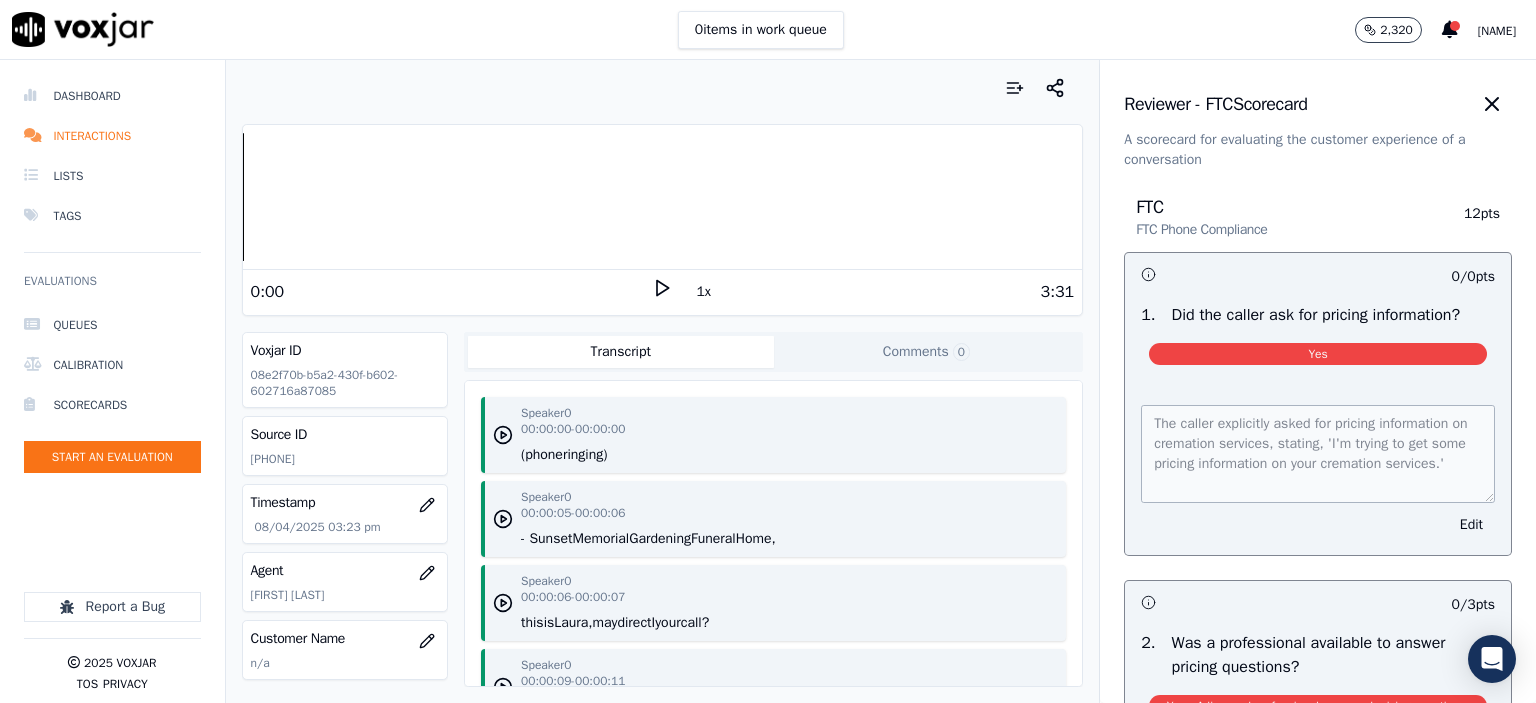 scroll, scrollTop: 367, scrollLeft: 0, axis: vertical 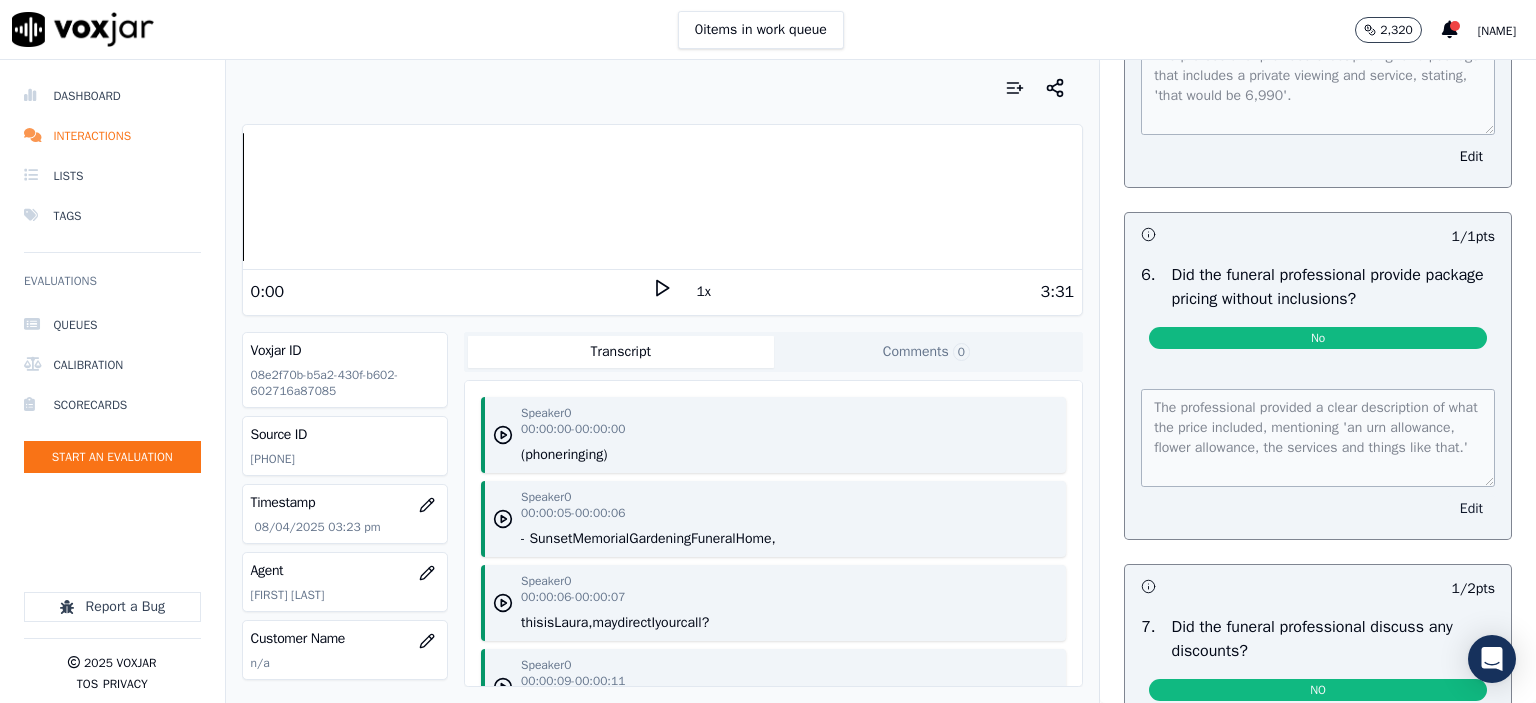 type 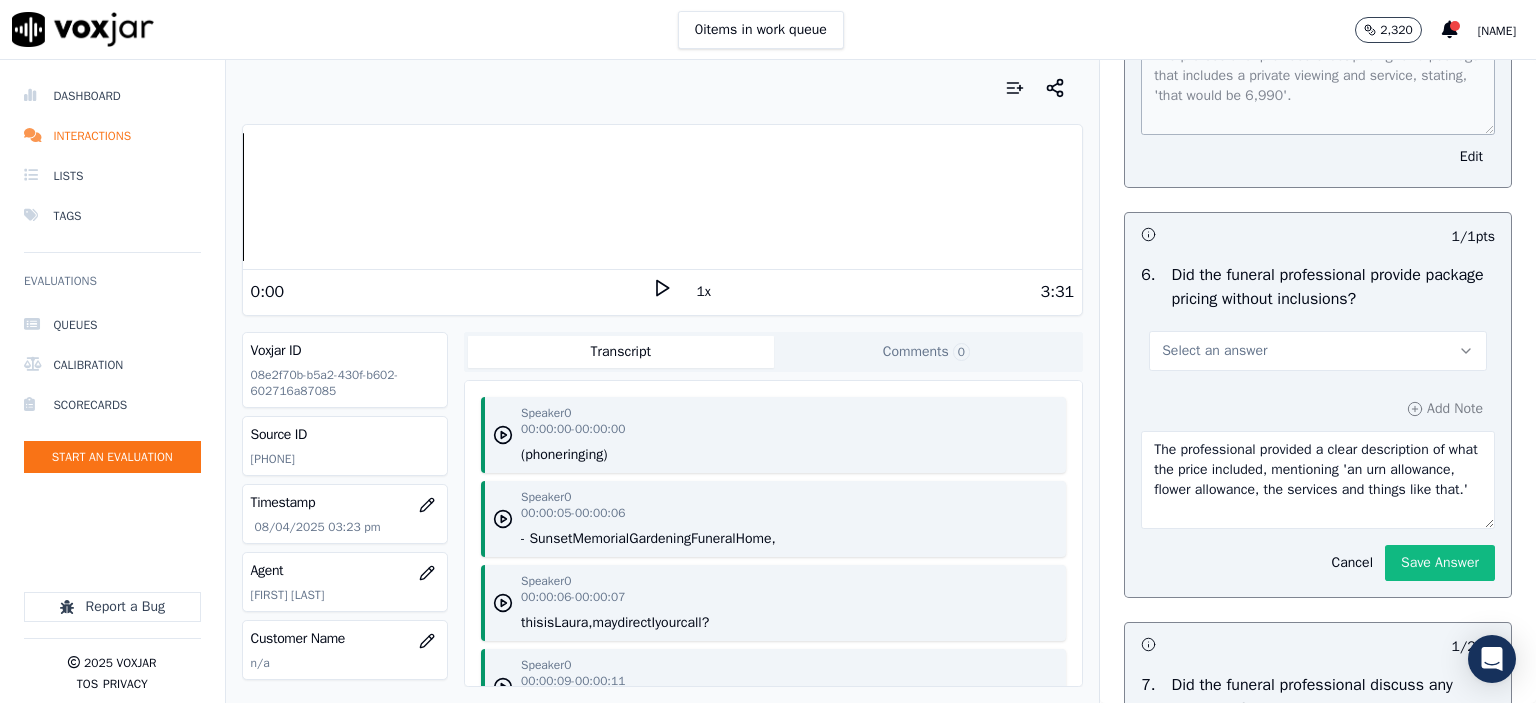 type 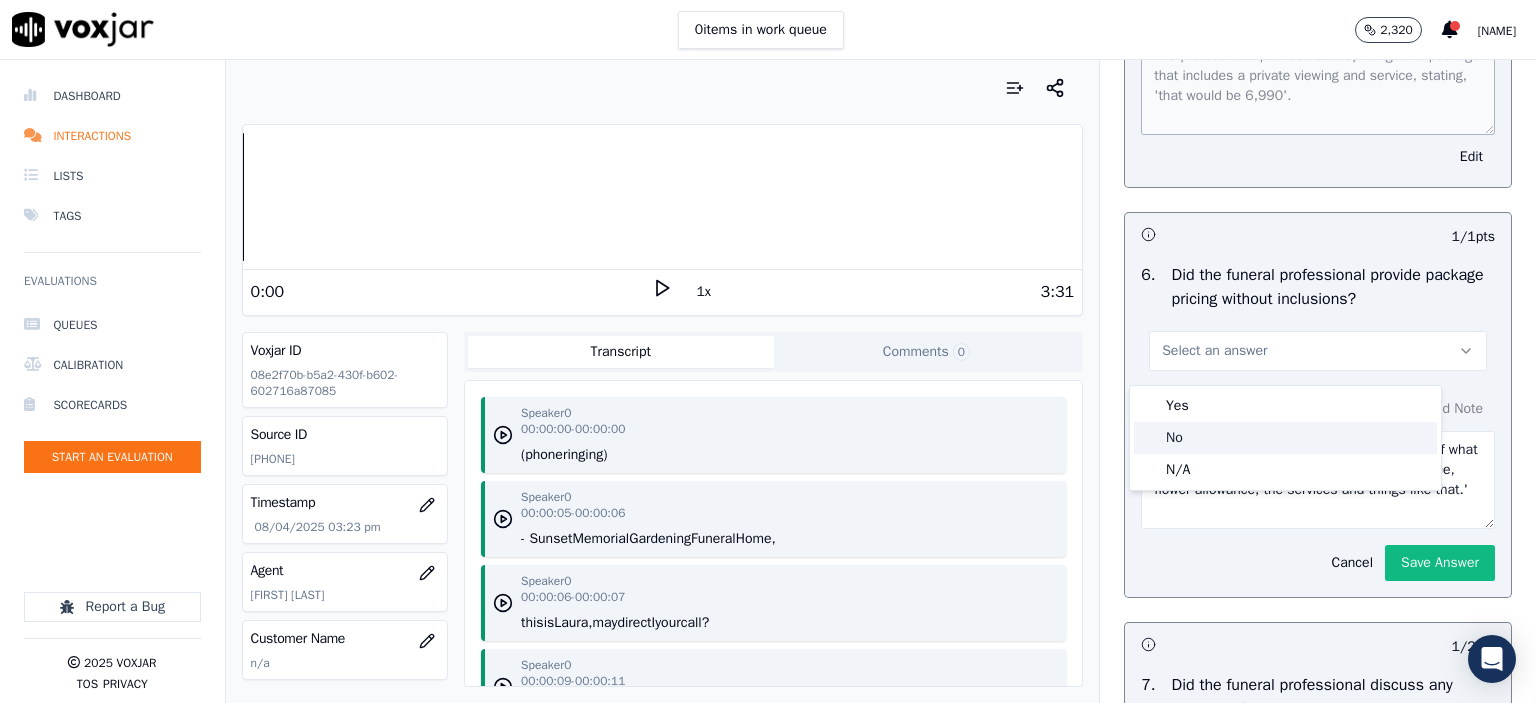 click on "No" 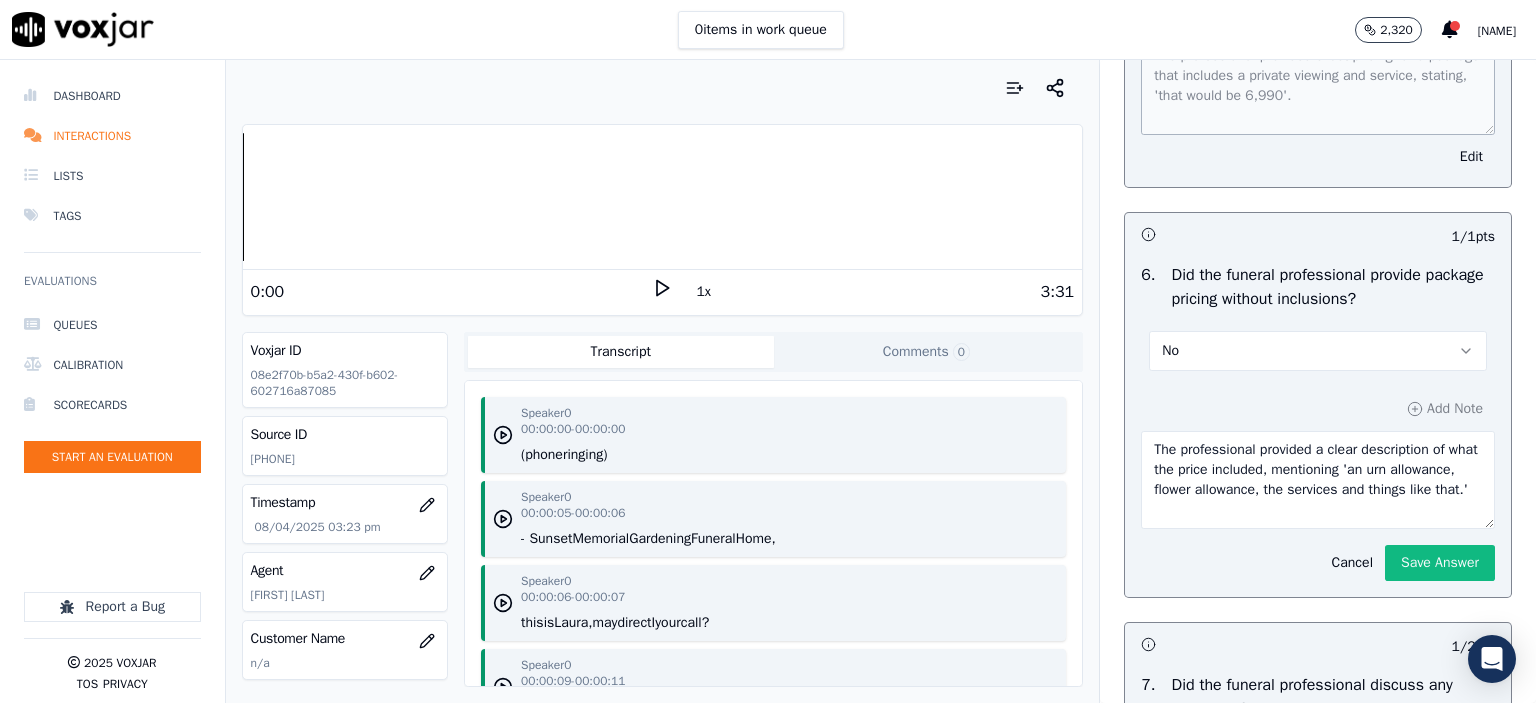 click on "The professional provided a clear description of what the price included, mentioning 'an urn allowance, flower allowance, the services and things like that.'" at bounding box center (1318, 480) 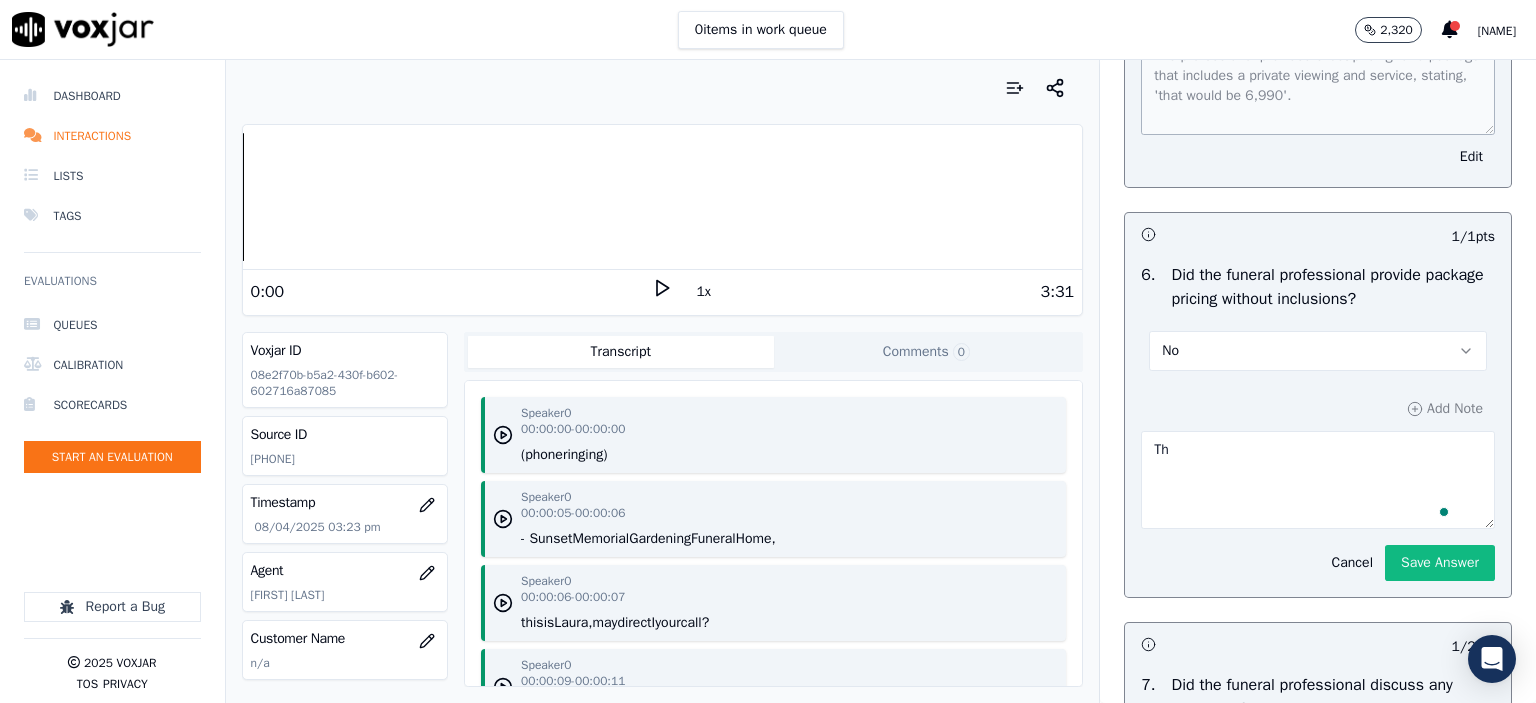 type on "T" 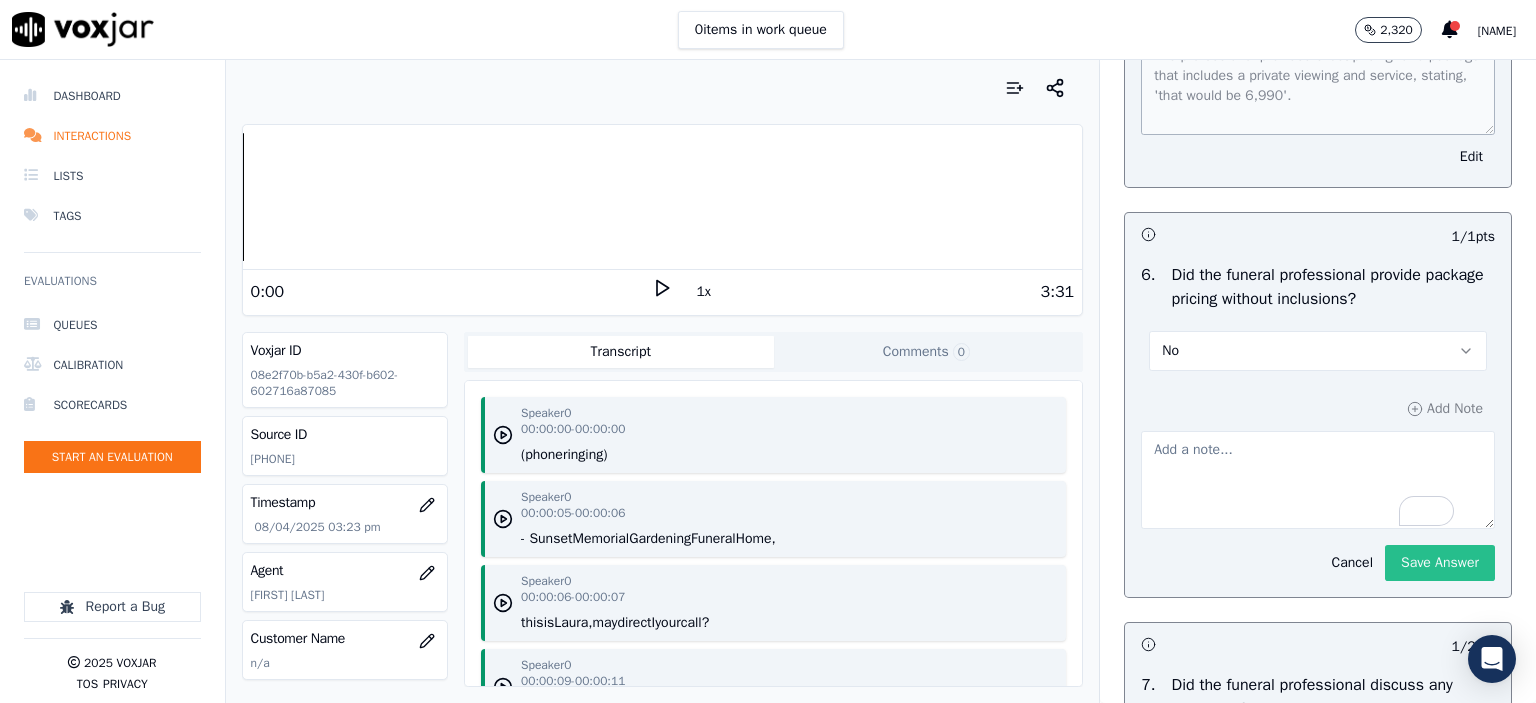 type 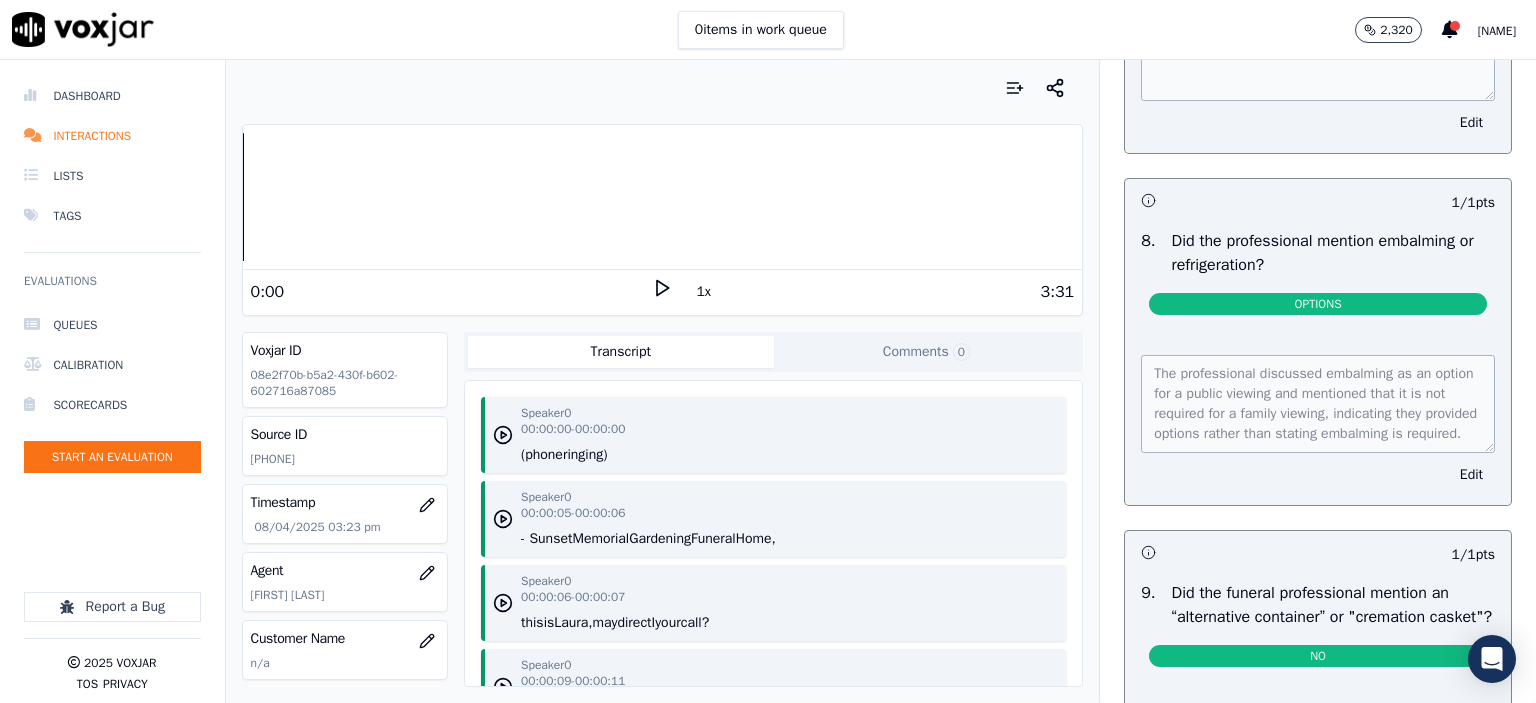 scroll, scrollTop: 2500, scrollLeft: 0, axis: vertical 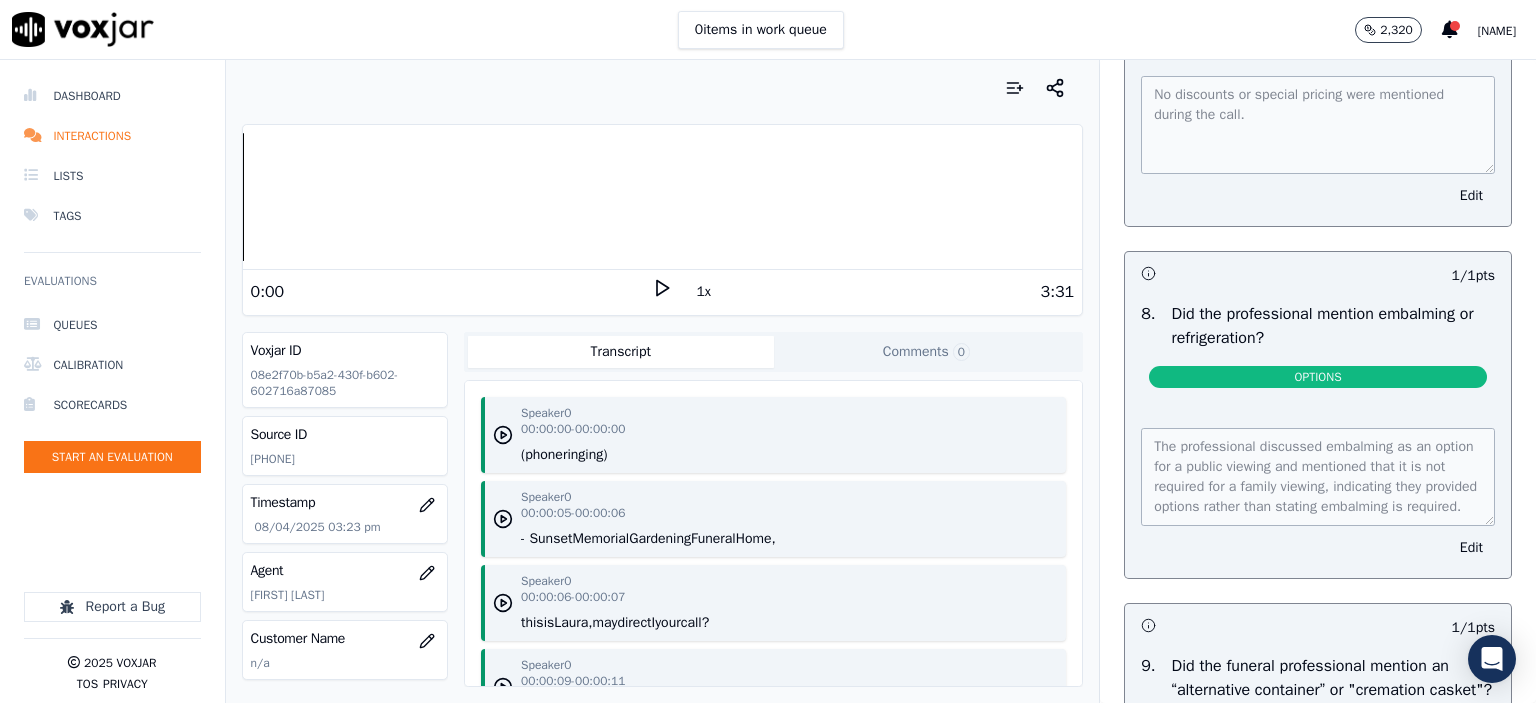 click on "Comments  0" 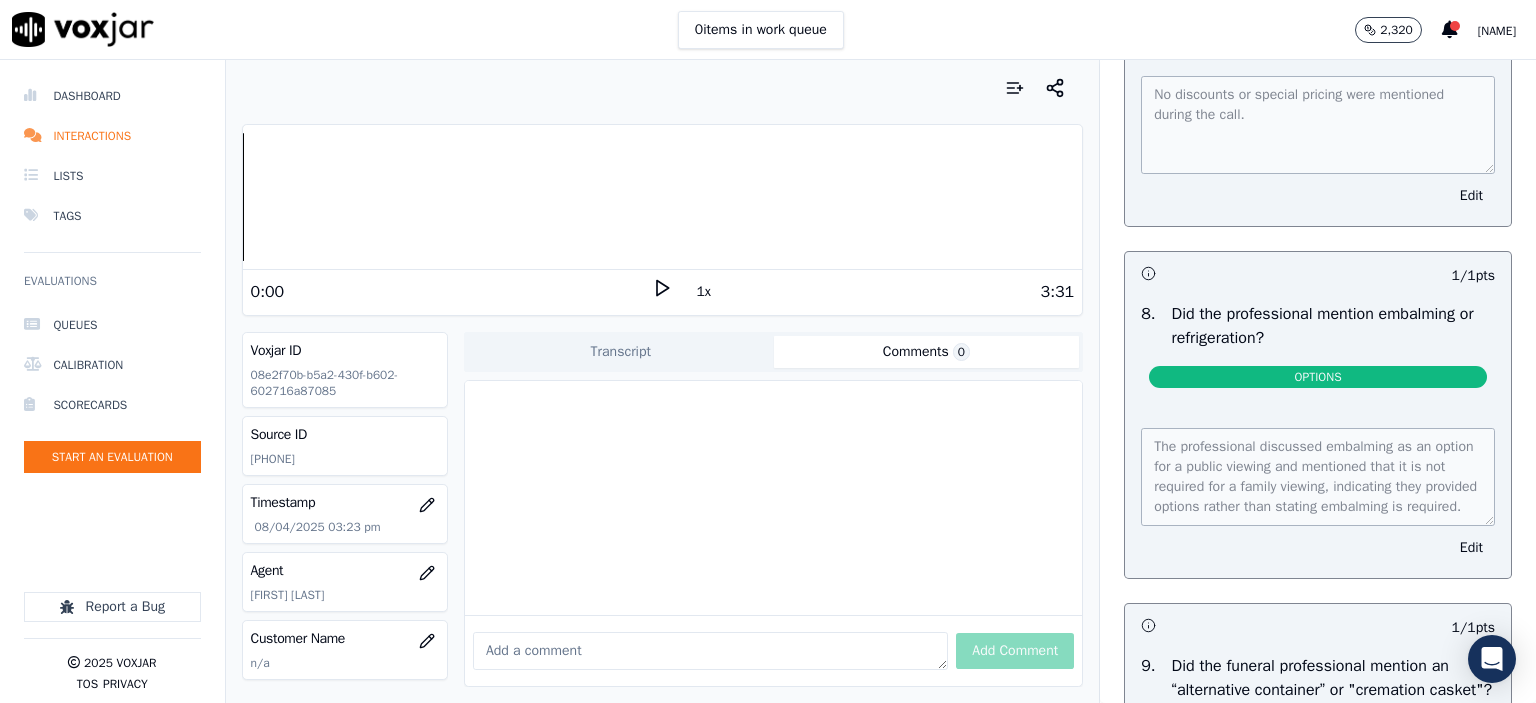 click at bounding box center [710, 651] 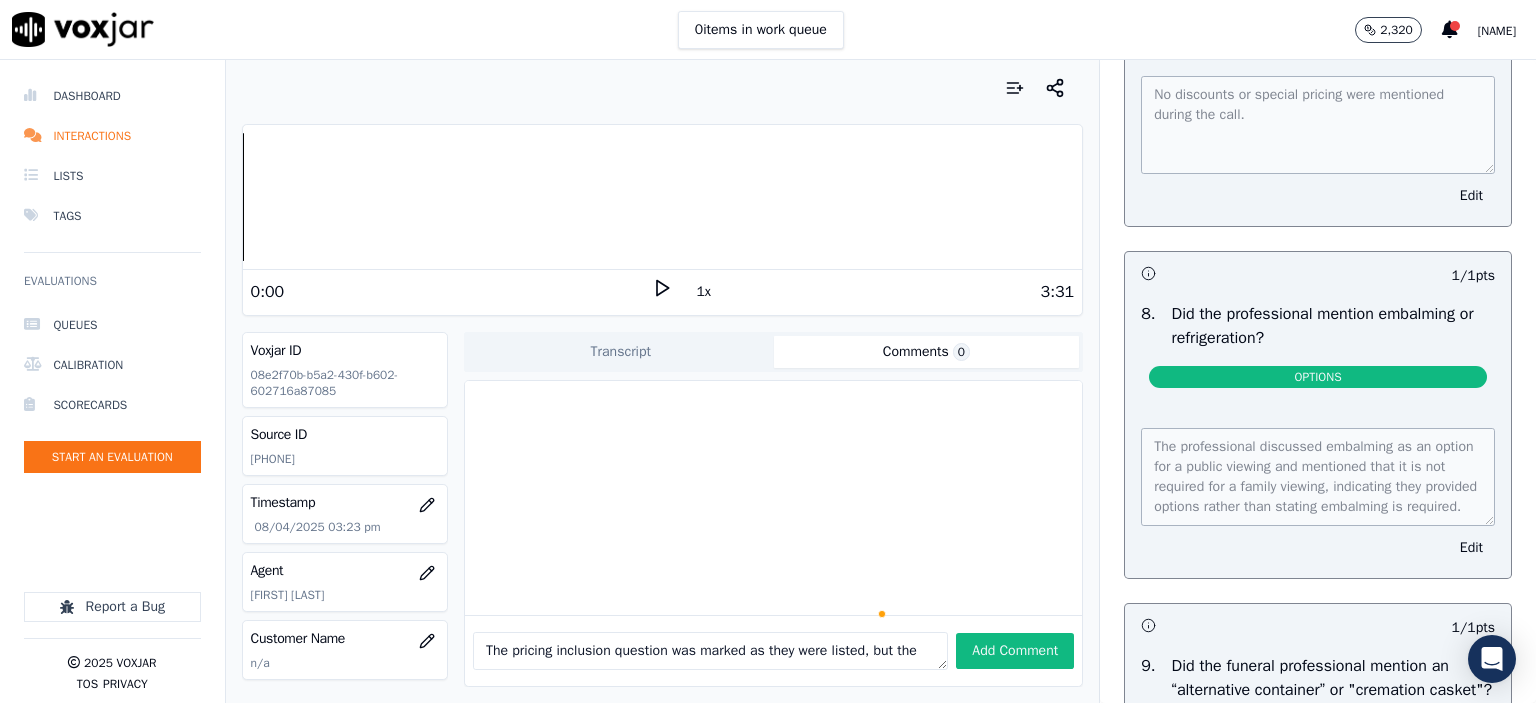 scroll, scrollTop: 11, scrollLeft: 0, axis: vertical 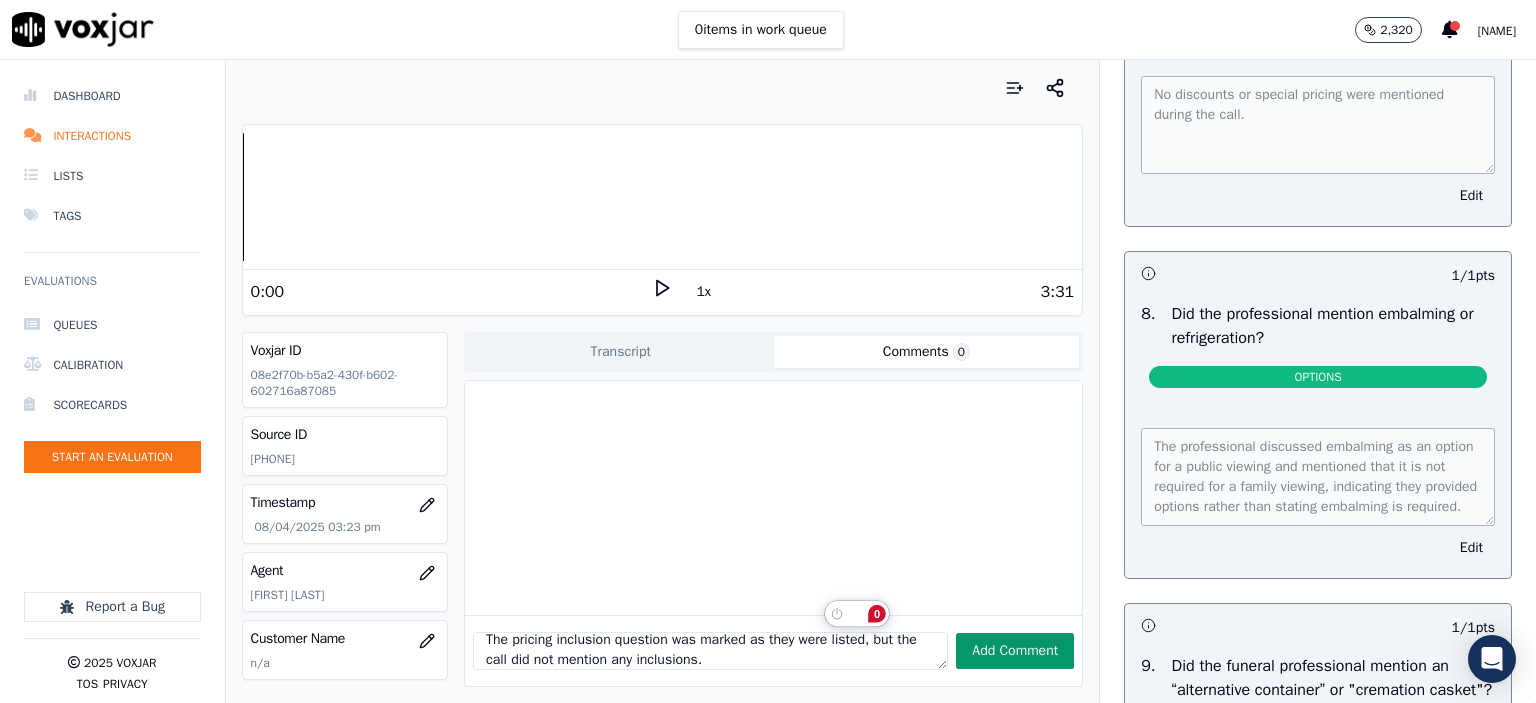 click on "Add Comment" at bounding box center [1015, 651] 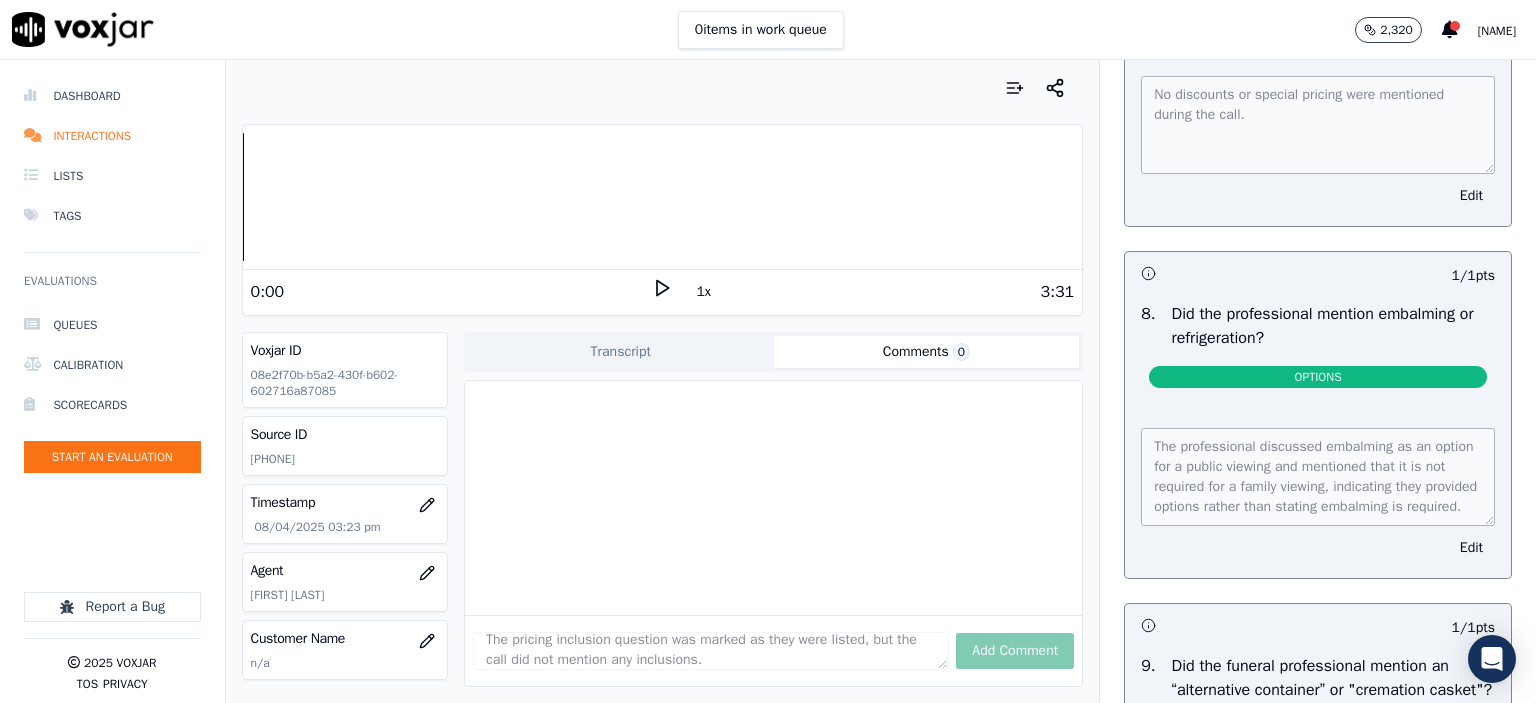 type 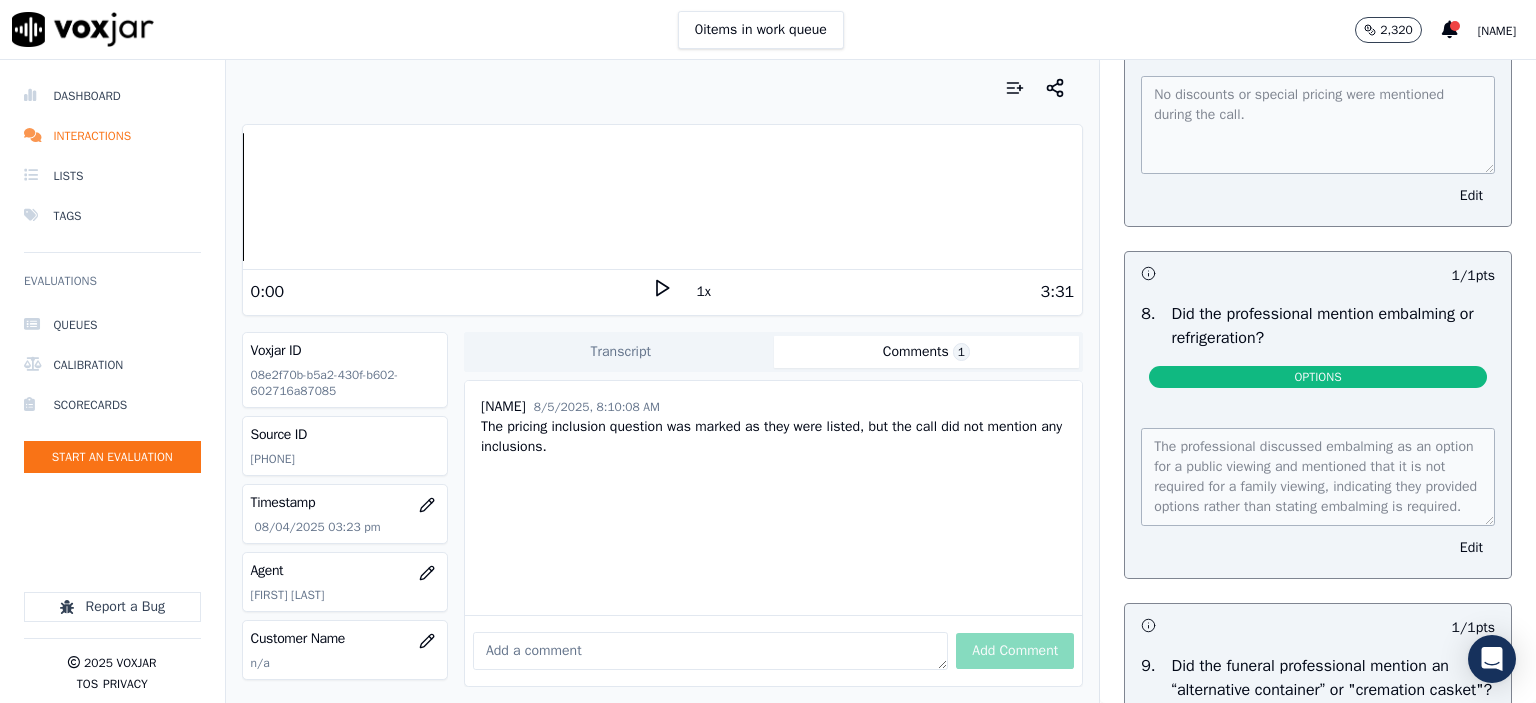 scroll, scrollTop: 0, scrollLeft: 0, axis: both 